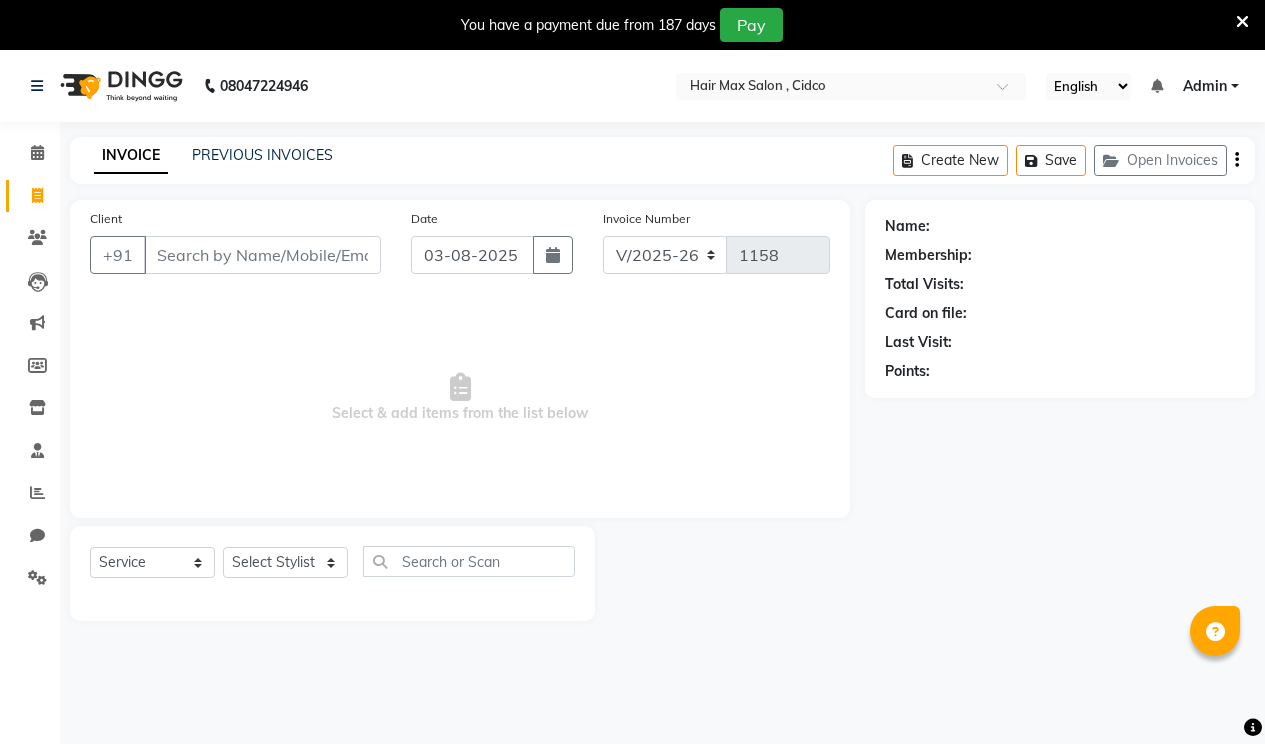 select on "7580" 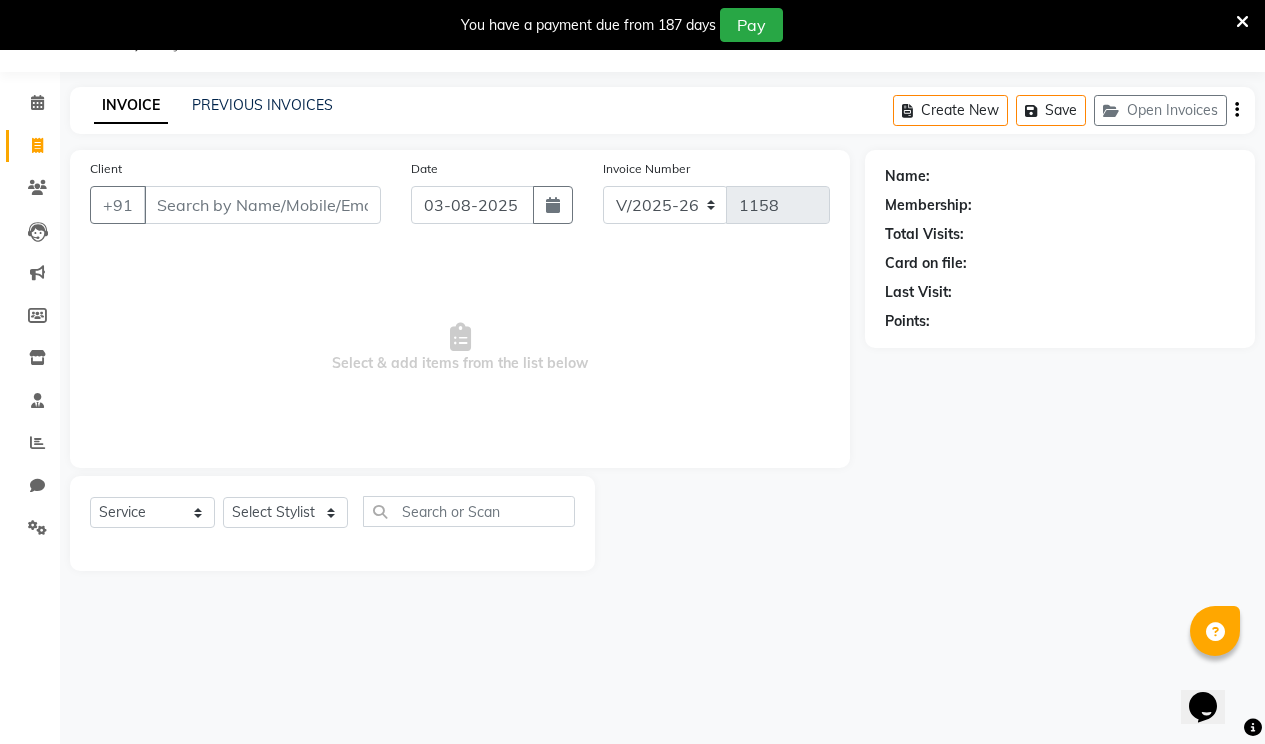 scroll, scrollTop: 0, scrollLeft: 0, axis: both 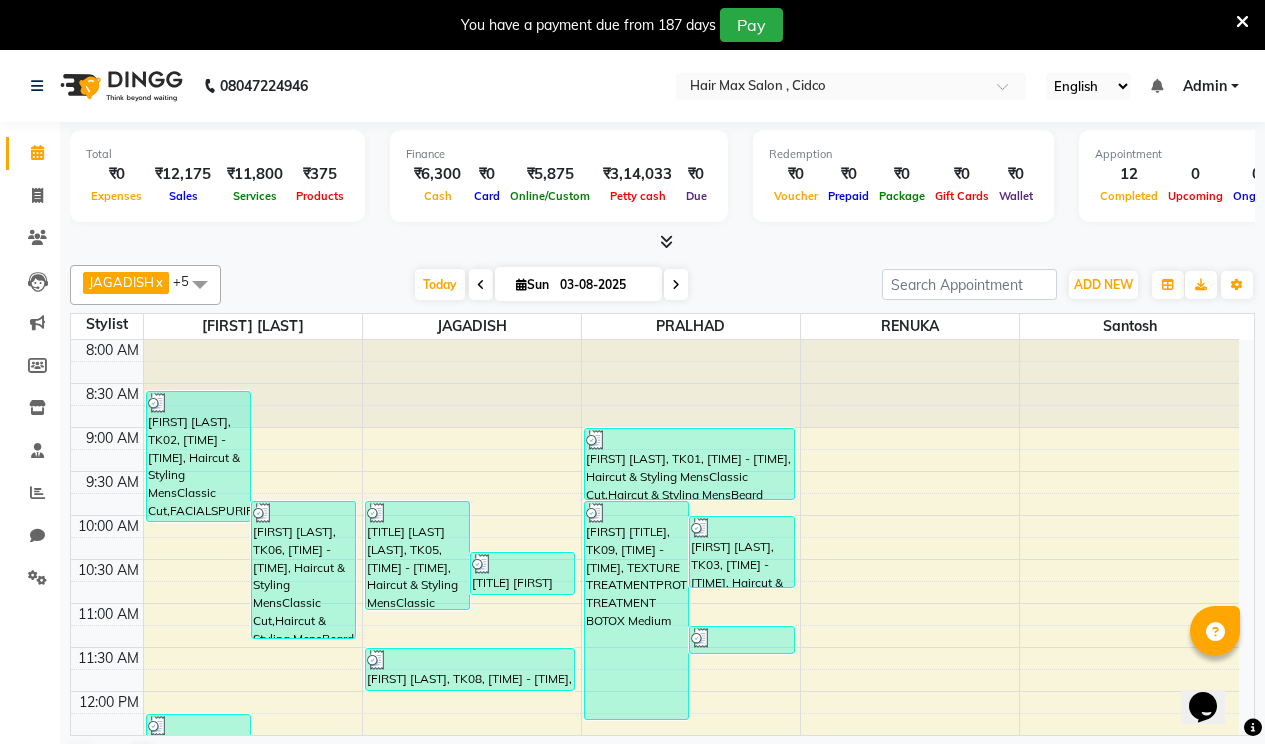 click at bounding box center (1242, 22) 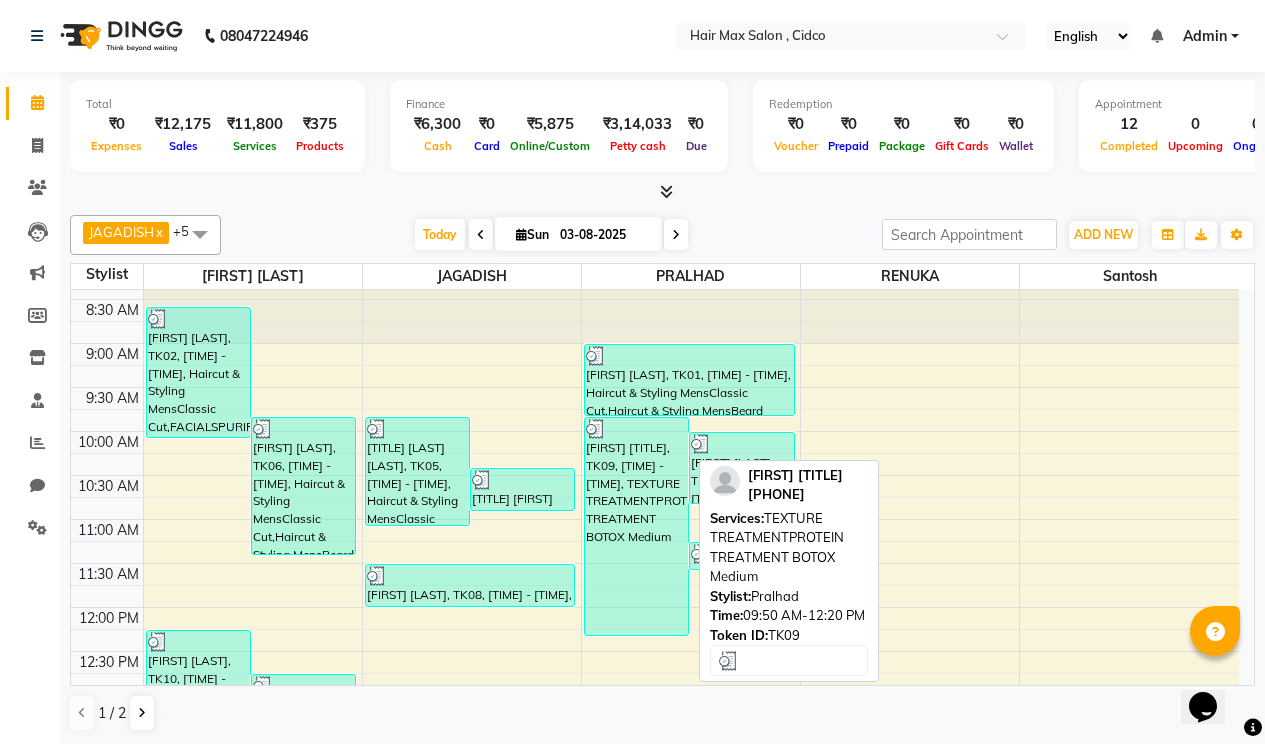 scroll, scrollTop: 0, scrollLeft: 0, axis: both 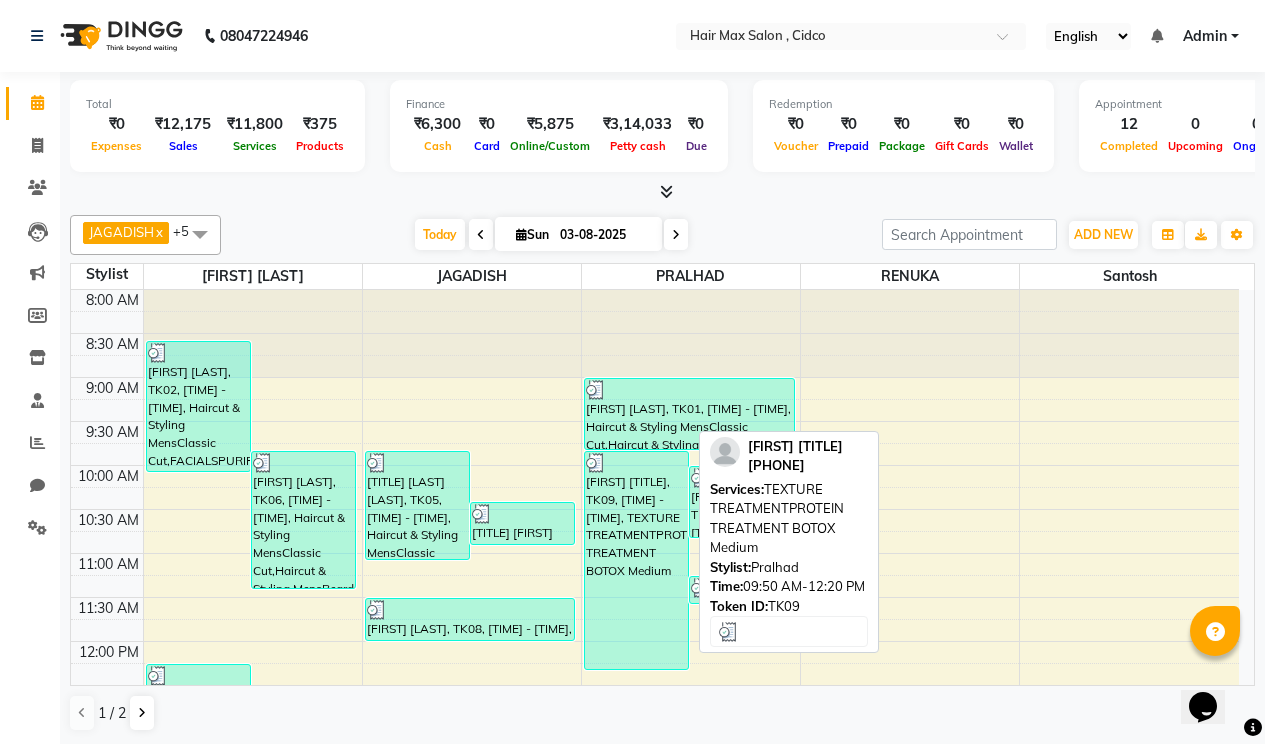click on "[FIRST] [TITLE], TK09, [TIME] - [TIME], TEXTURE TREATMENTPROTEIN TREATMENT BOTOX Medium" at bounding box center (636, 560) 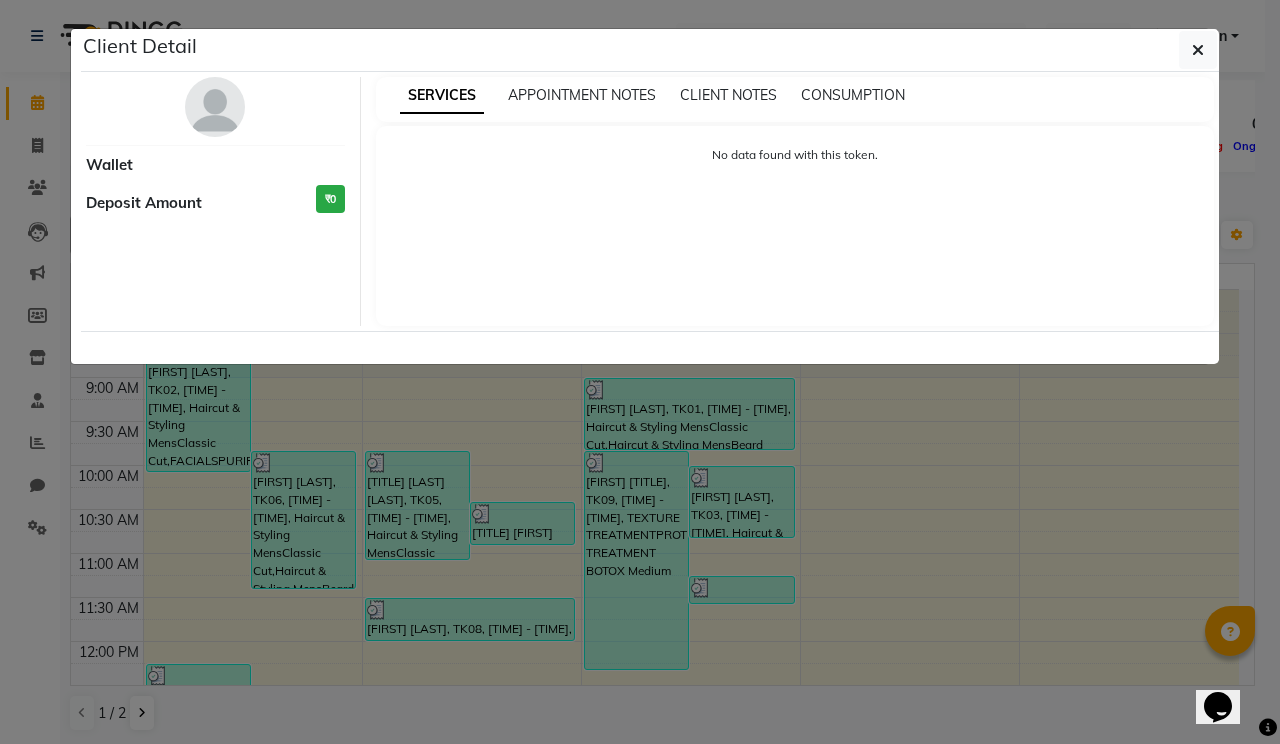 select on "3" 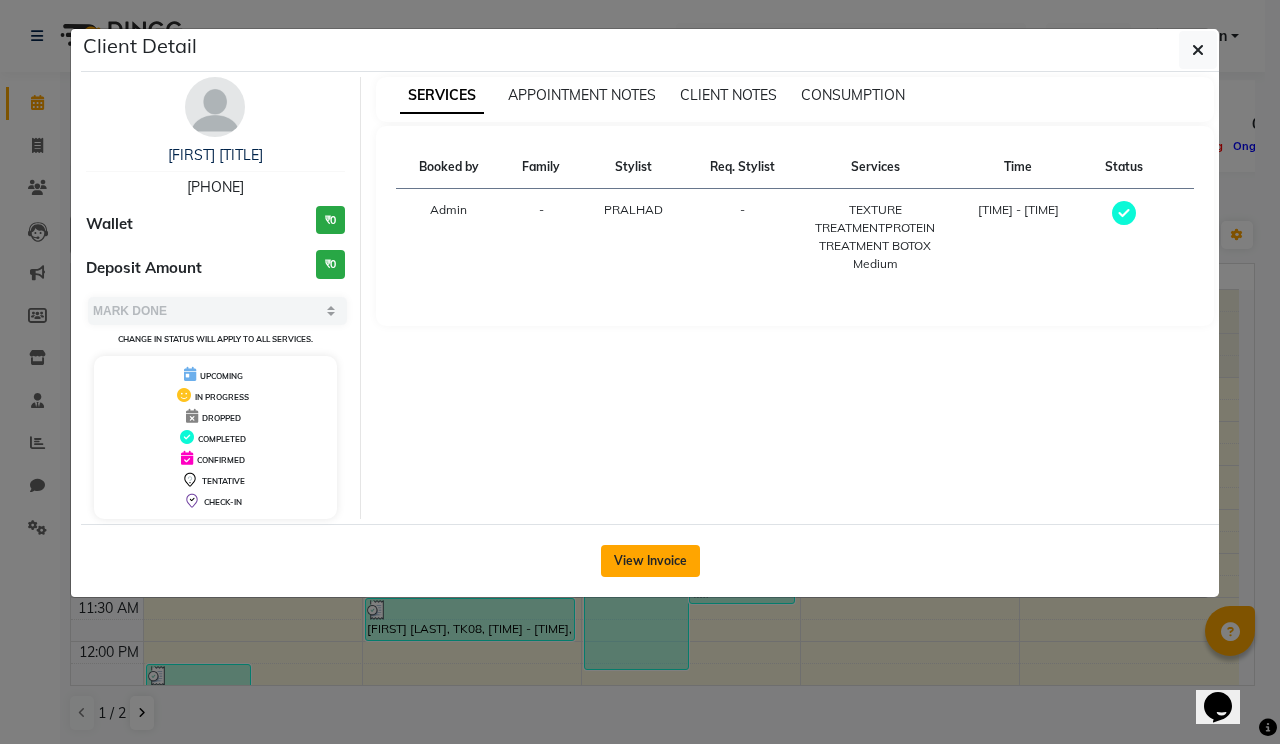 click on "View Invoice" 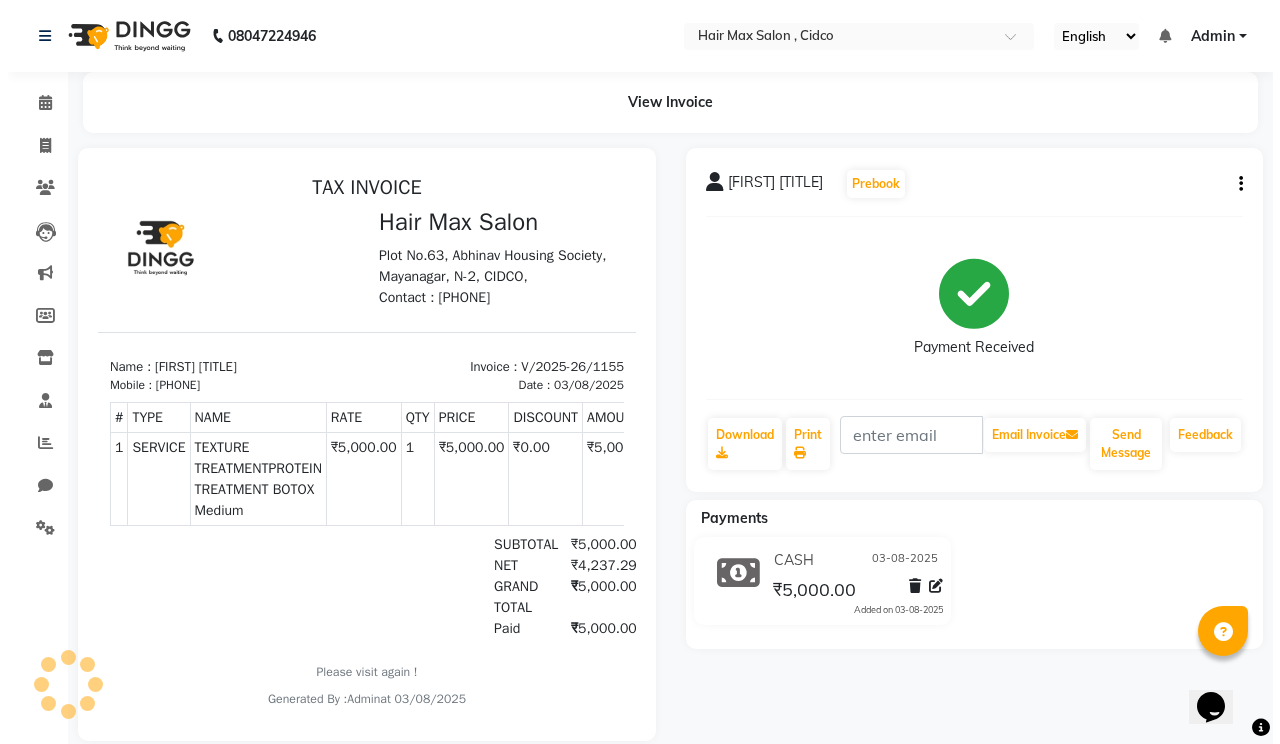 scroll, scrollTop: 0, scrollLeft: 0, axis: both 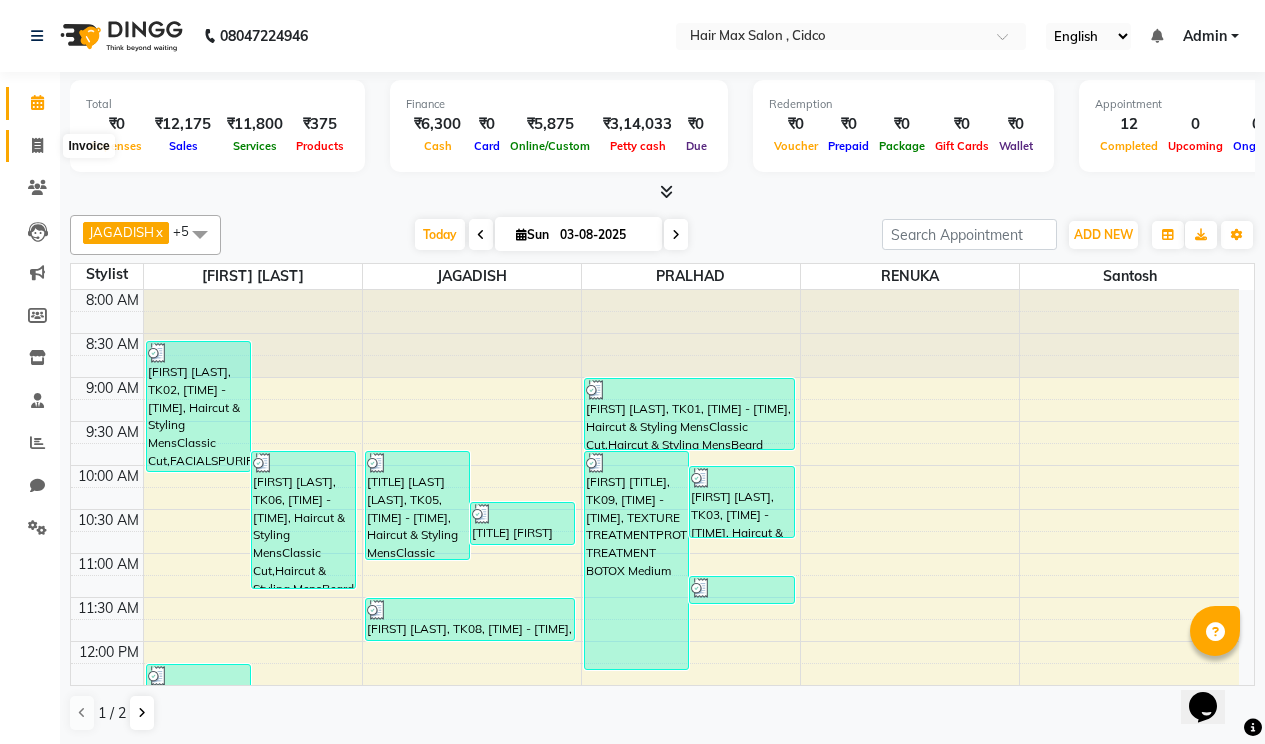 click 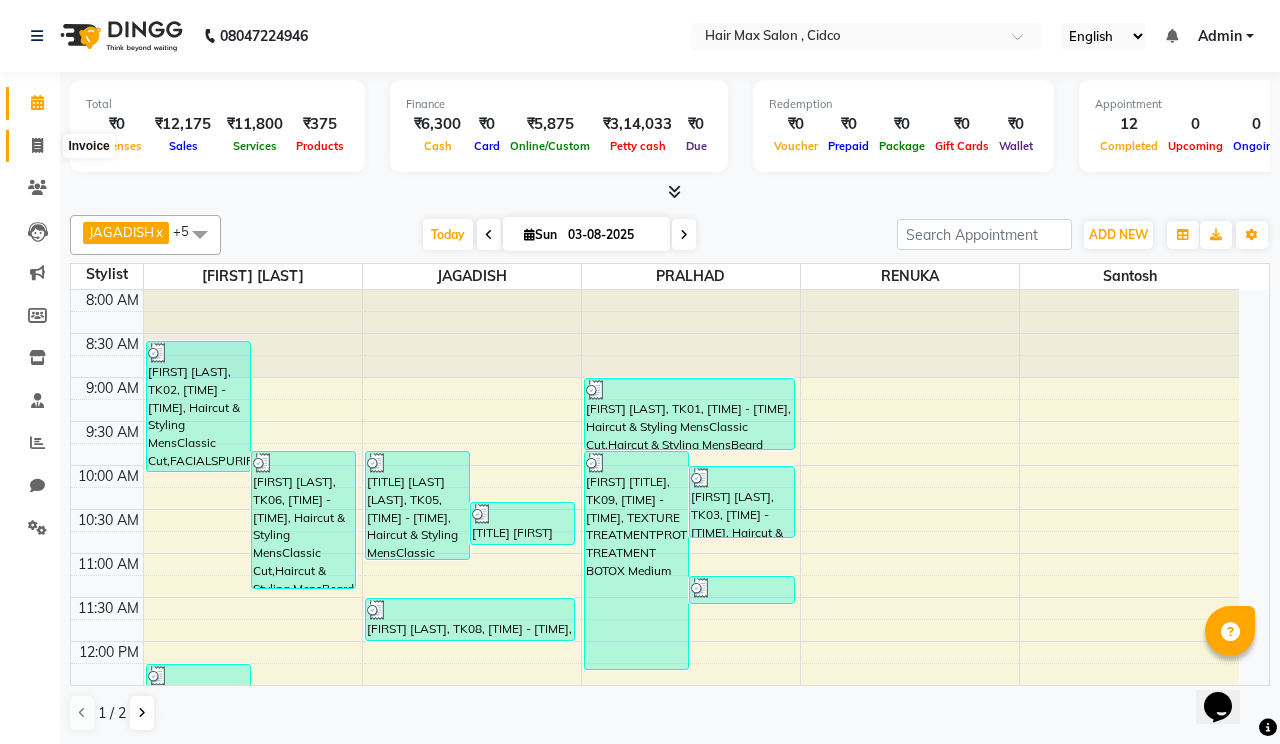 select on "service" 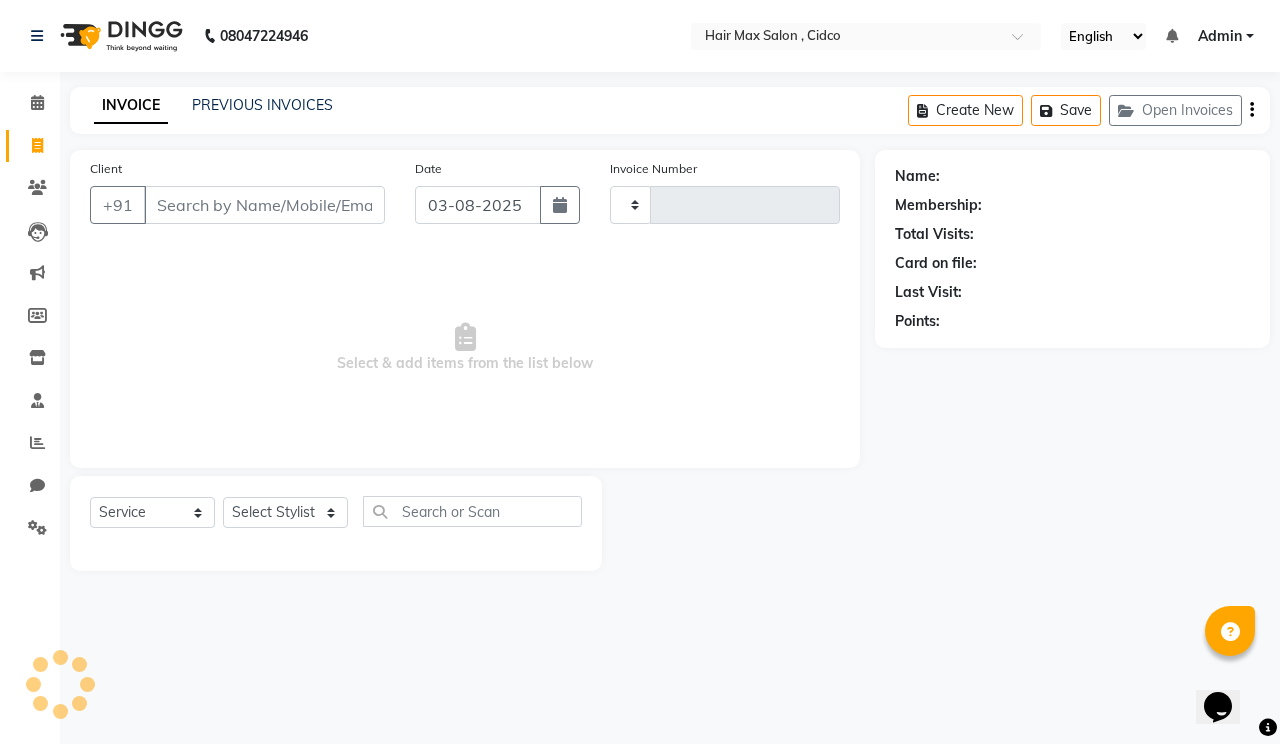 type on "1158" 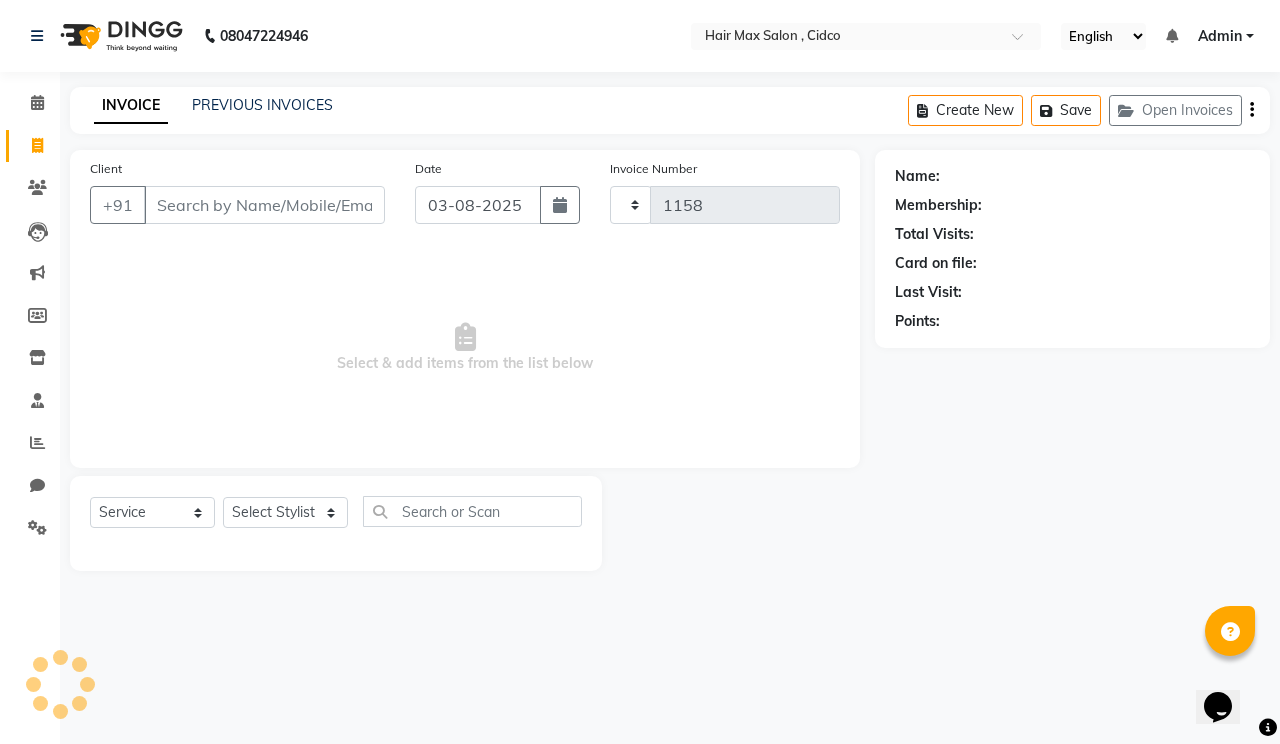 select on "7580" 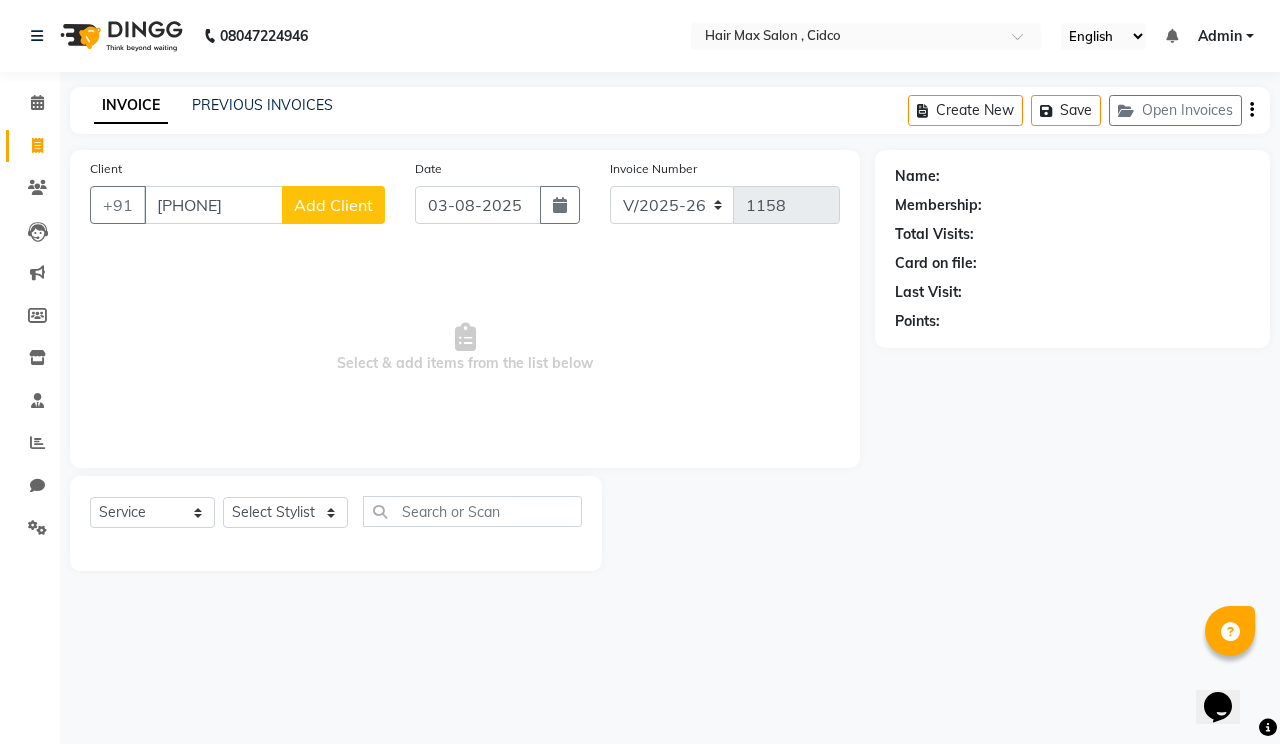 type on "[PHONE]" 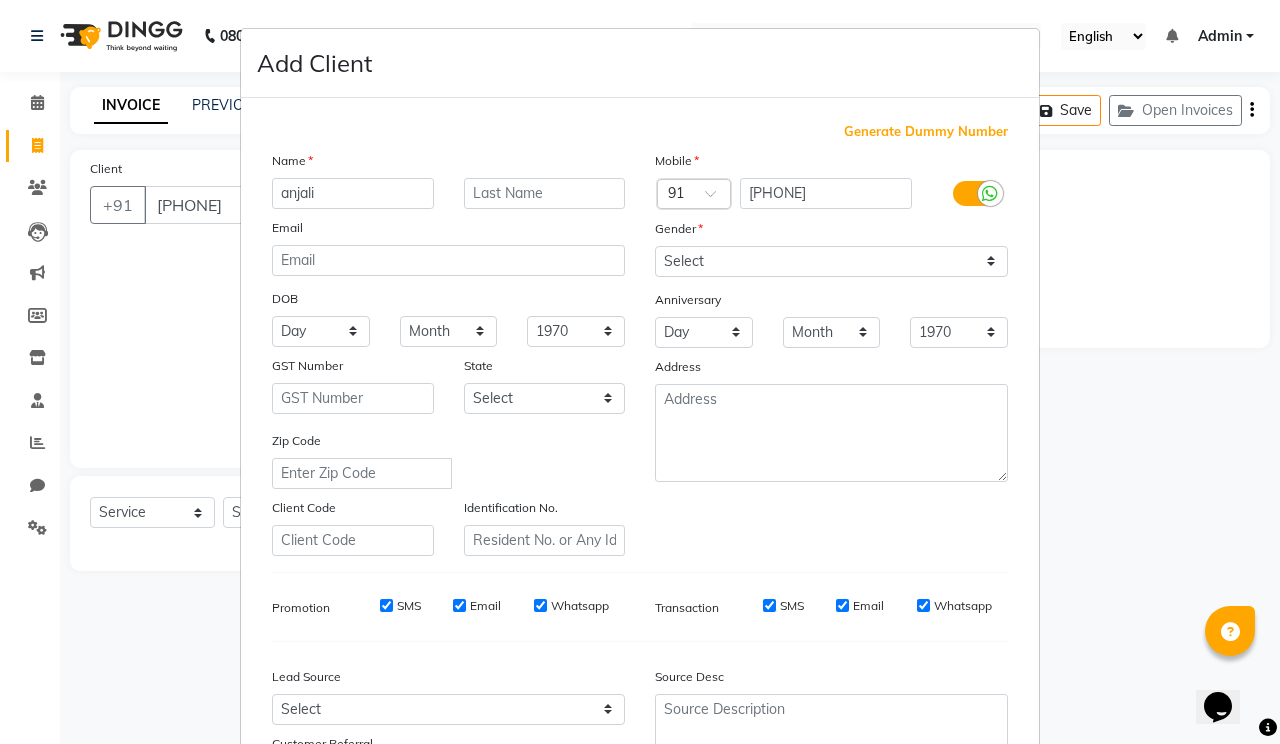 type on "anjali" 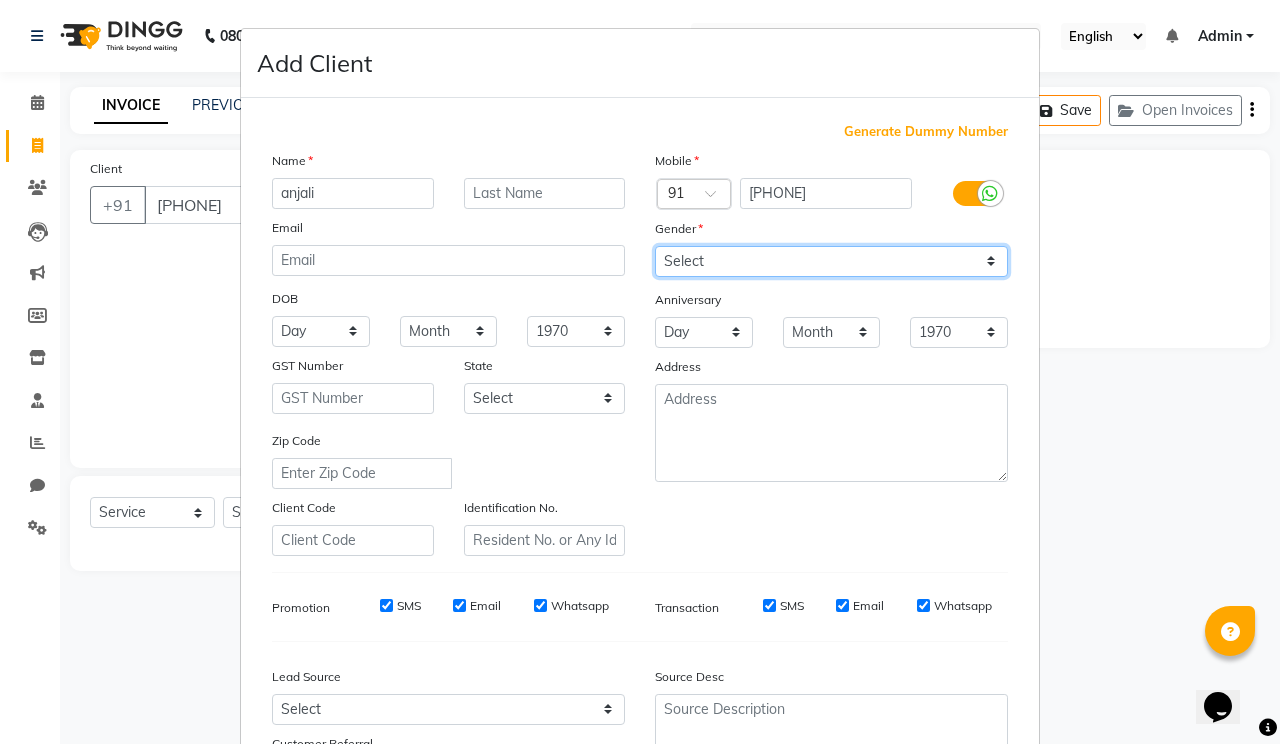 click on "Select Male Female Other Prefer Not To Say" at bounding box center (831, 261) 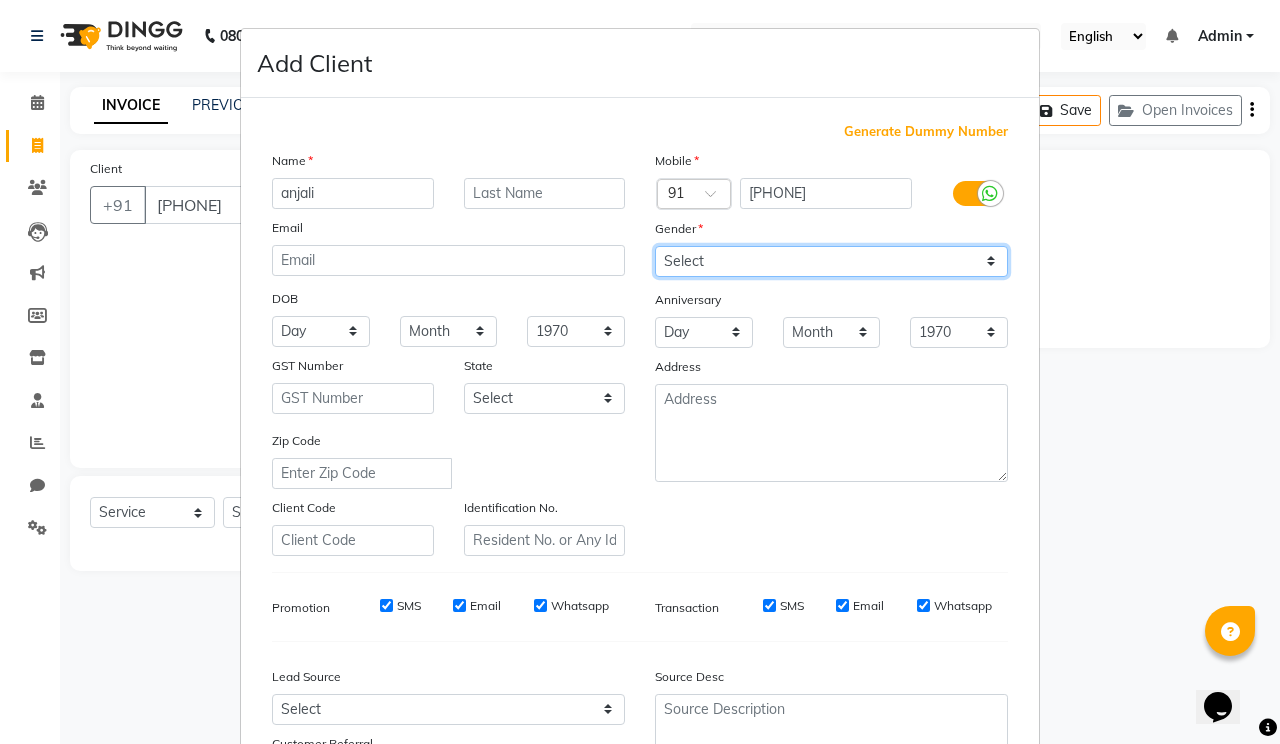select on "female" 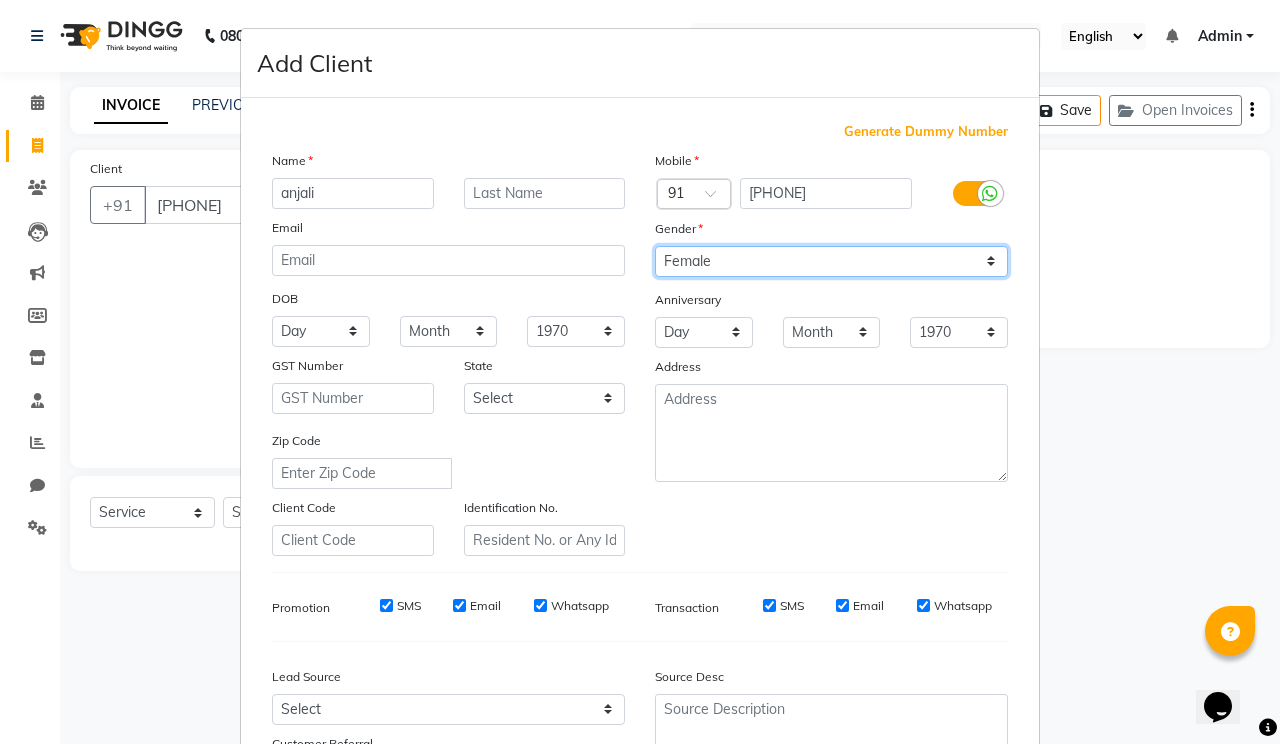 click on "Select Male Female Other Prefer Not To Say" at bounding box center (831, 261) 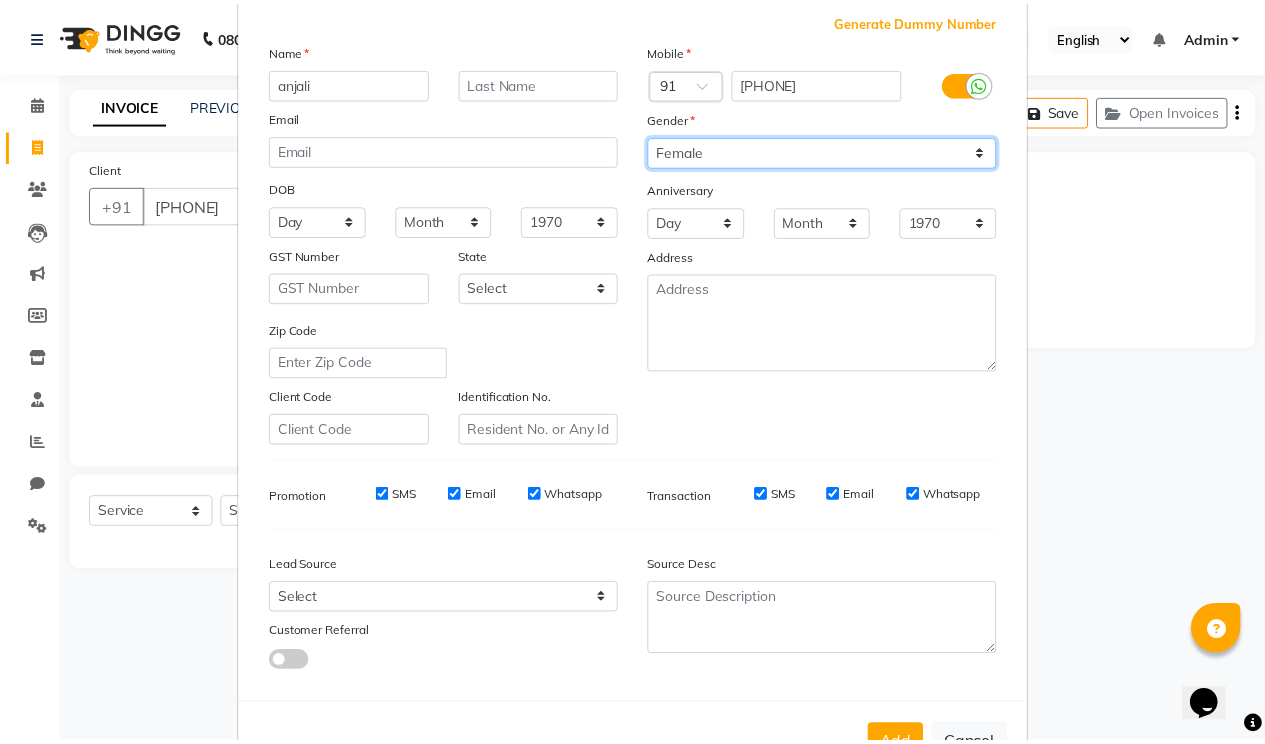 scroll, scrollTop: 179, scrollLeft: 0, axis: vertical 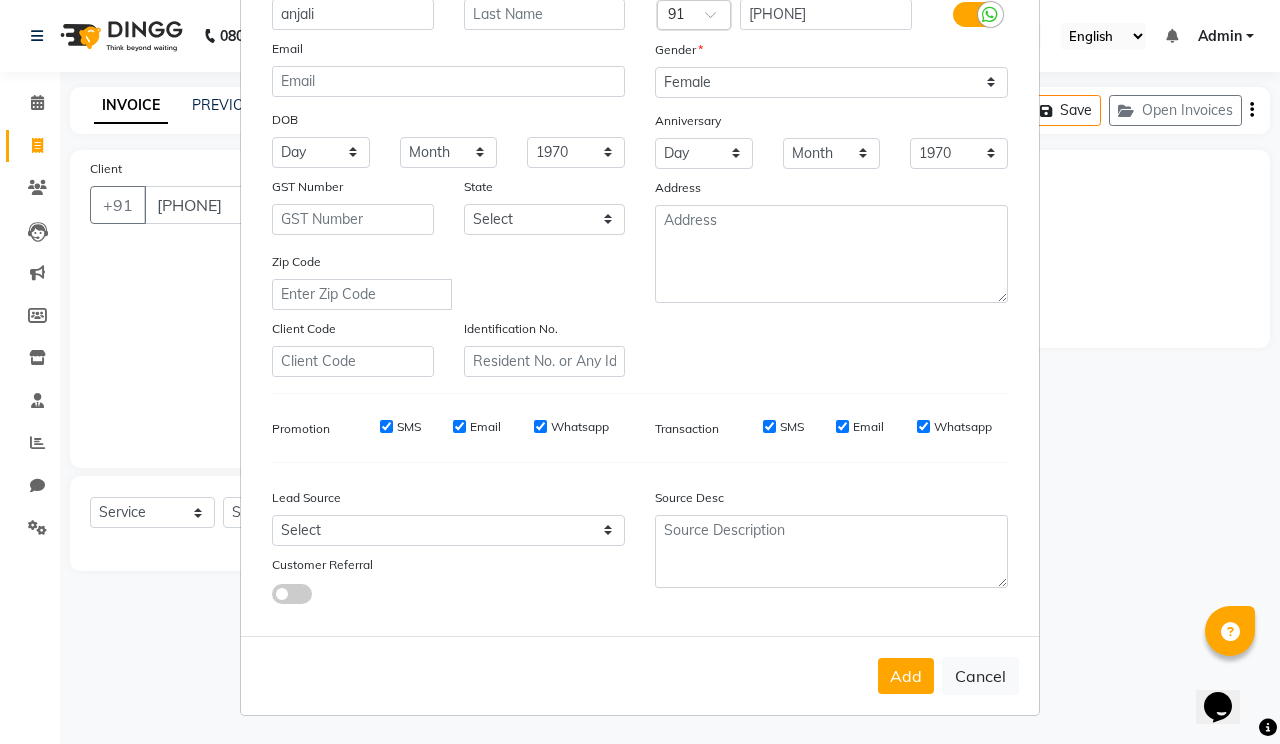 click on "Add" at bounding box center [906, 676] 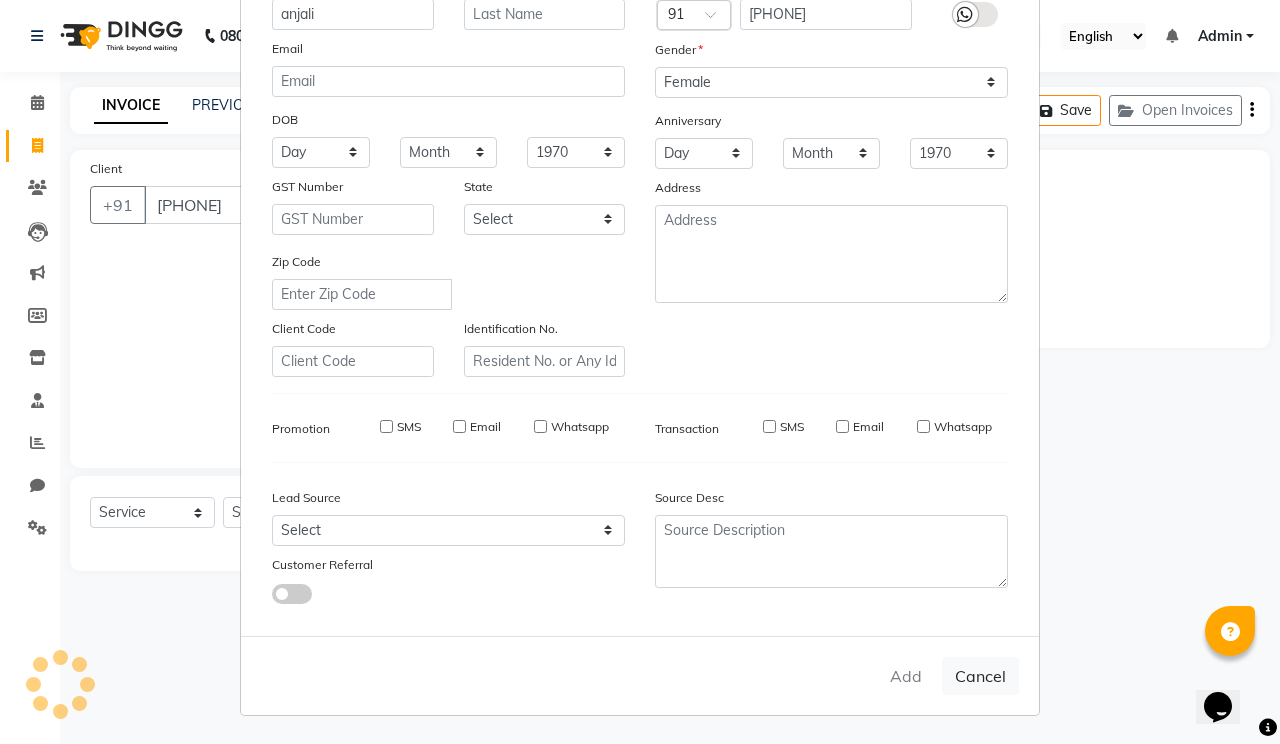 type 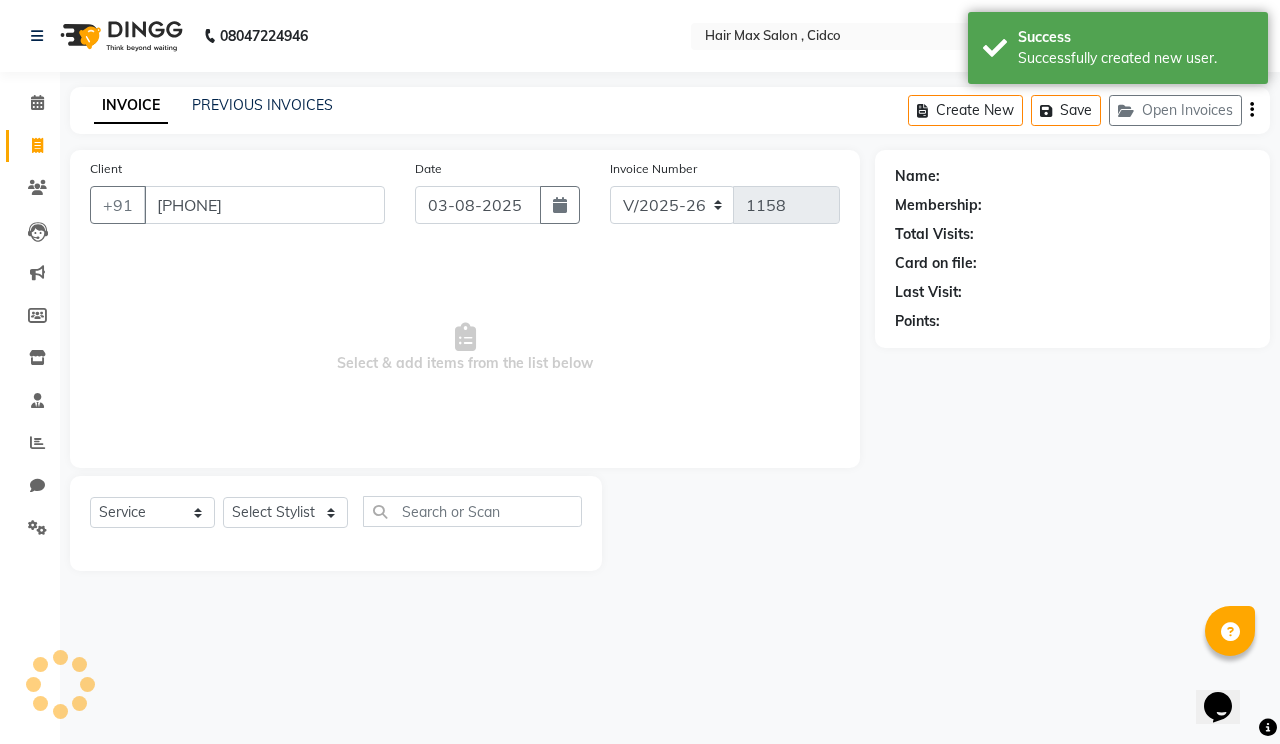 select on "1: Object" 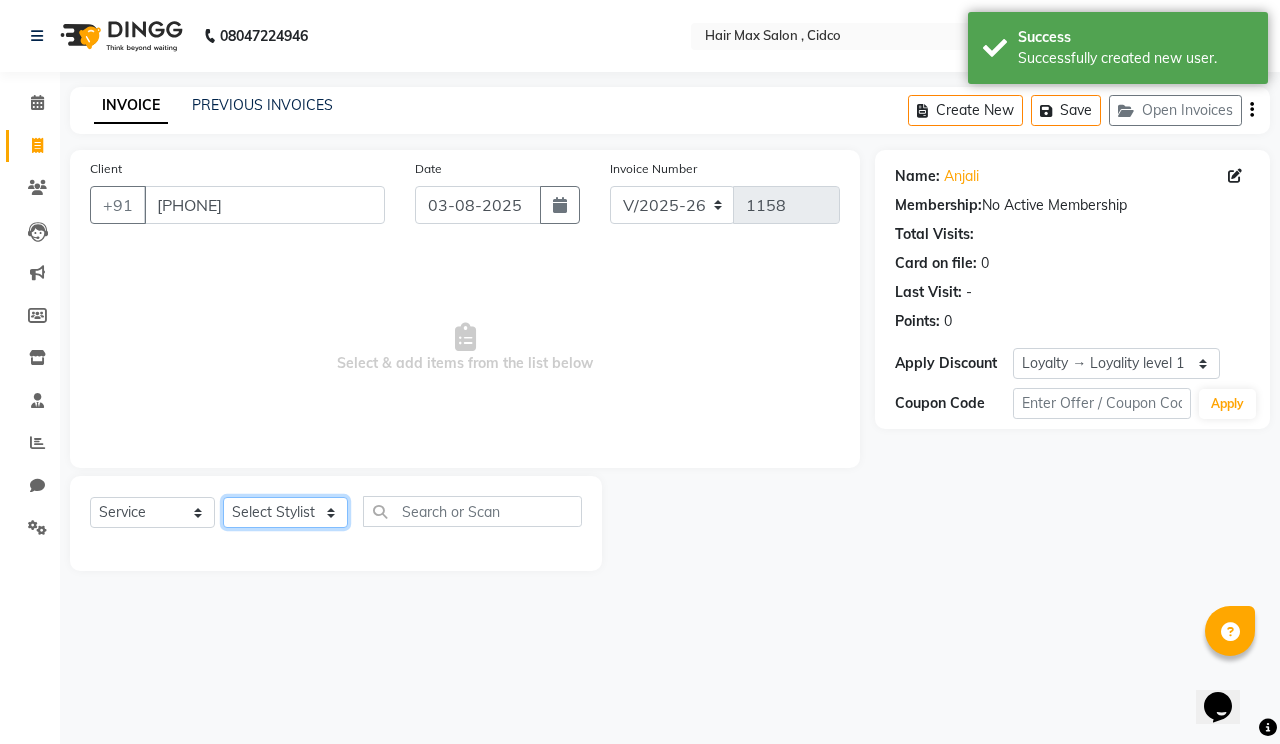 click on "Select Stylist [FIRST] [LAST] [FIRST] [FIRST] [FIRST] [FIRST] [FIRST]" 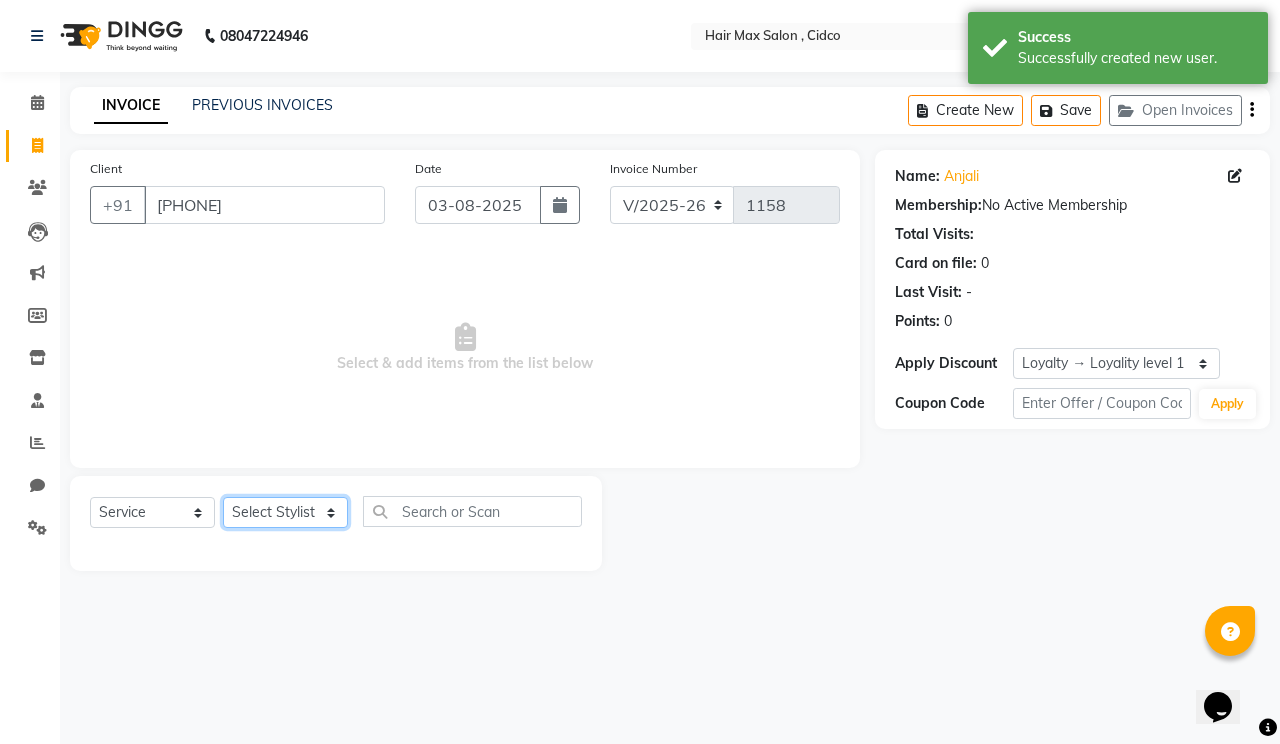 select on "69948" 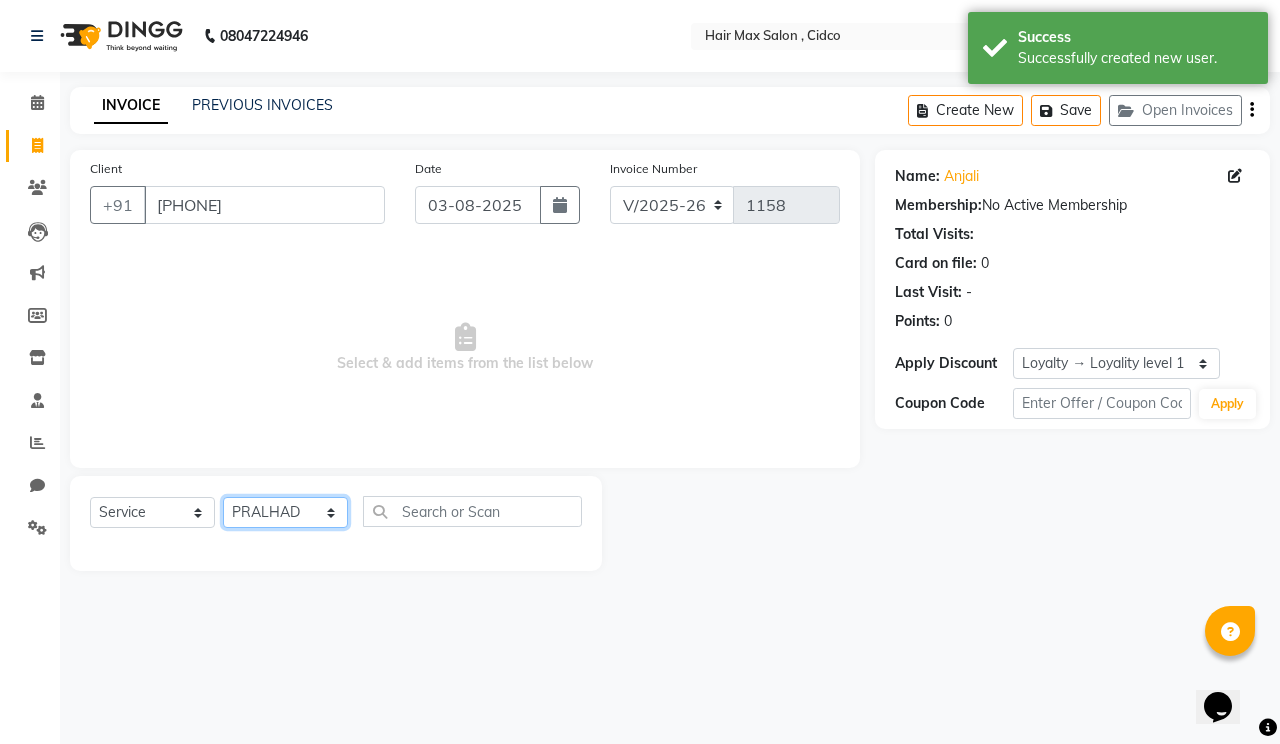 click on "Select Stylist [FIRST] [LAST] [FIRST] [FIRST] [FIRST] [FIRST] [FIRST]" 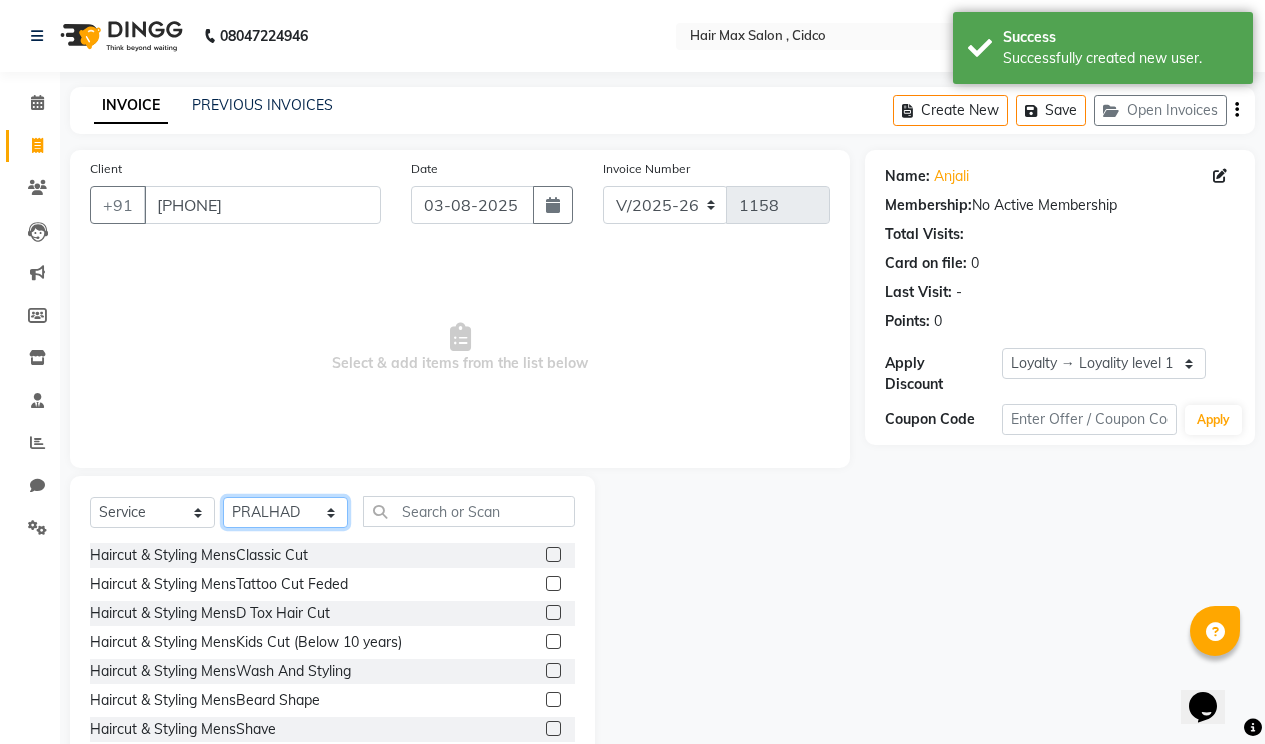 scroll, scrollTop: 57, scrollLeft: 0, axis: vertical 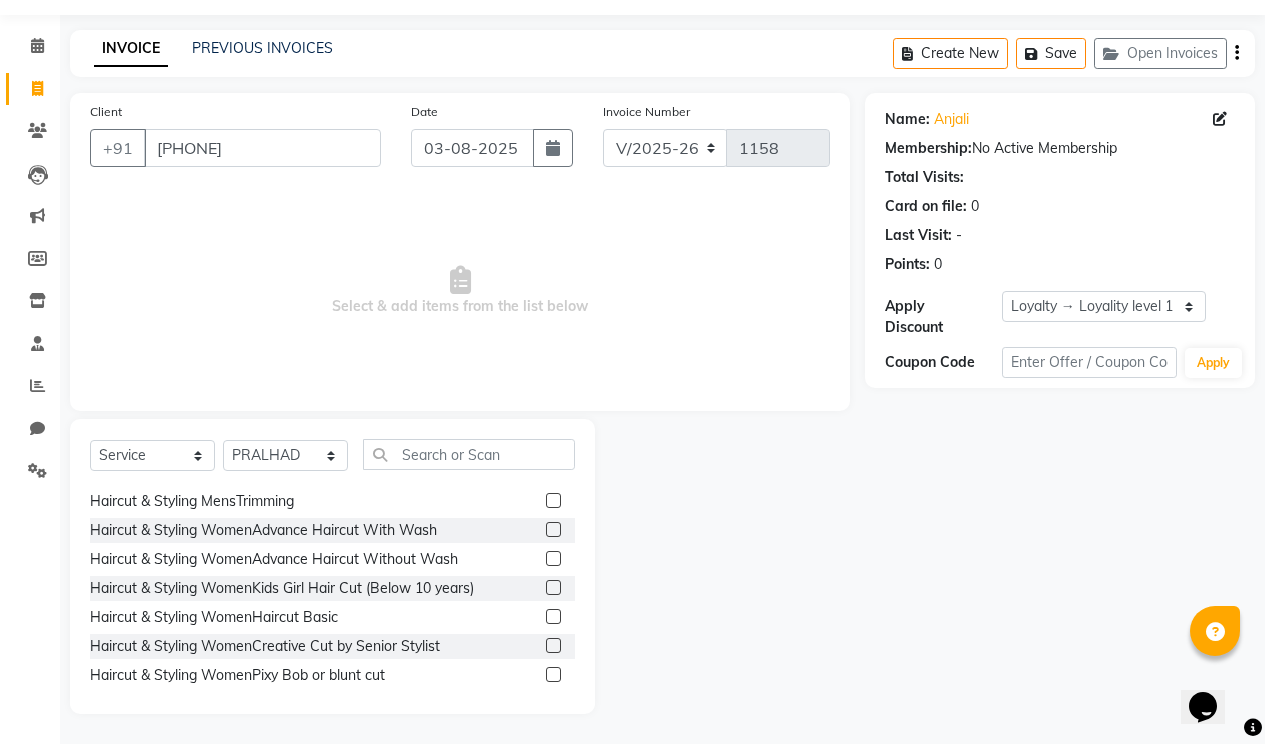 click 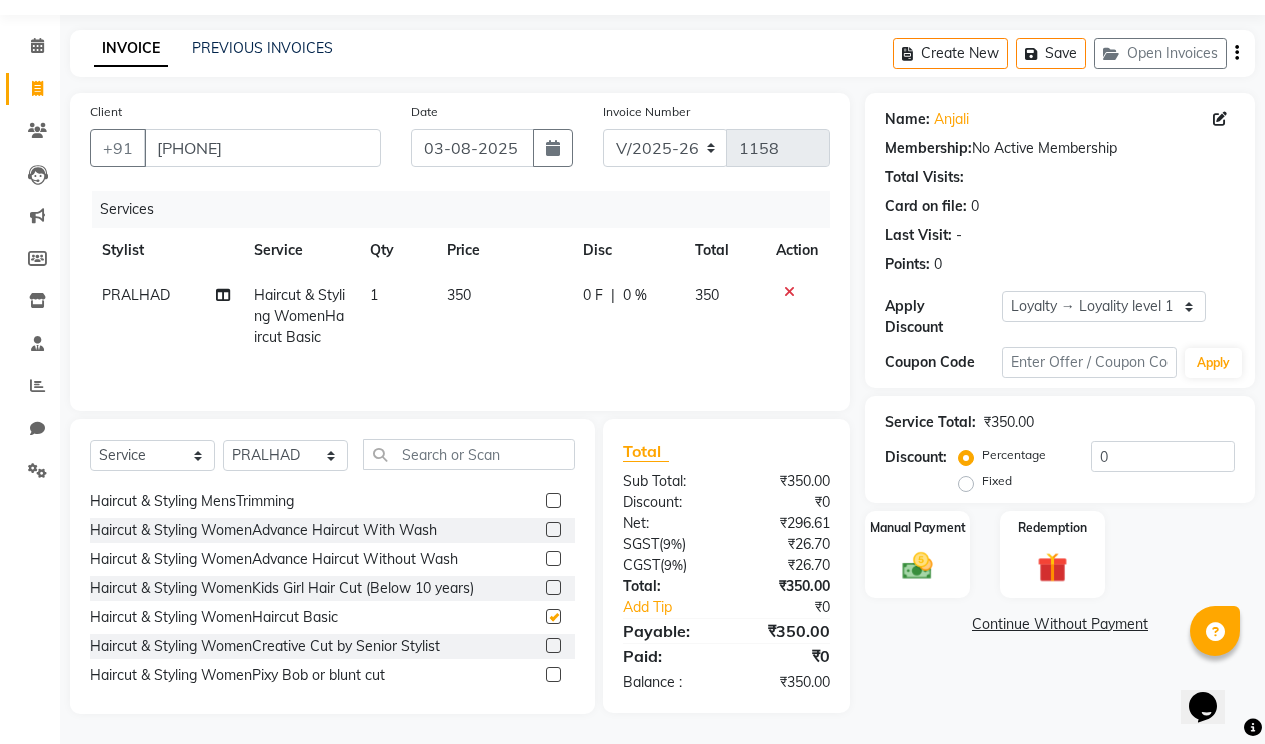 checkbox on "false" 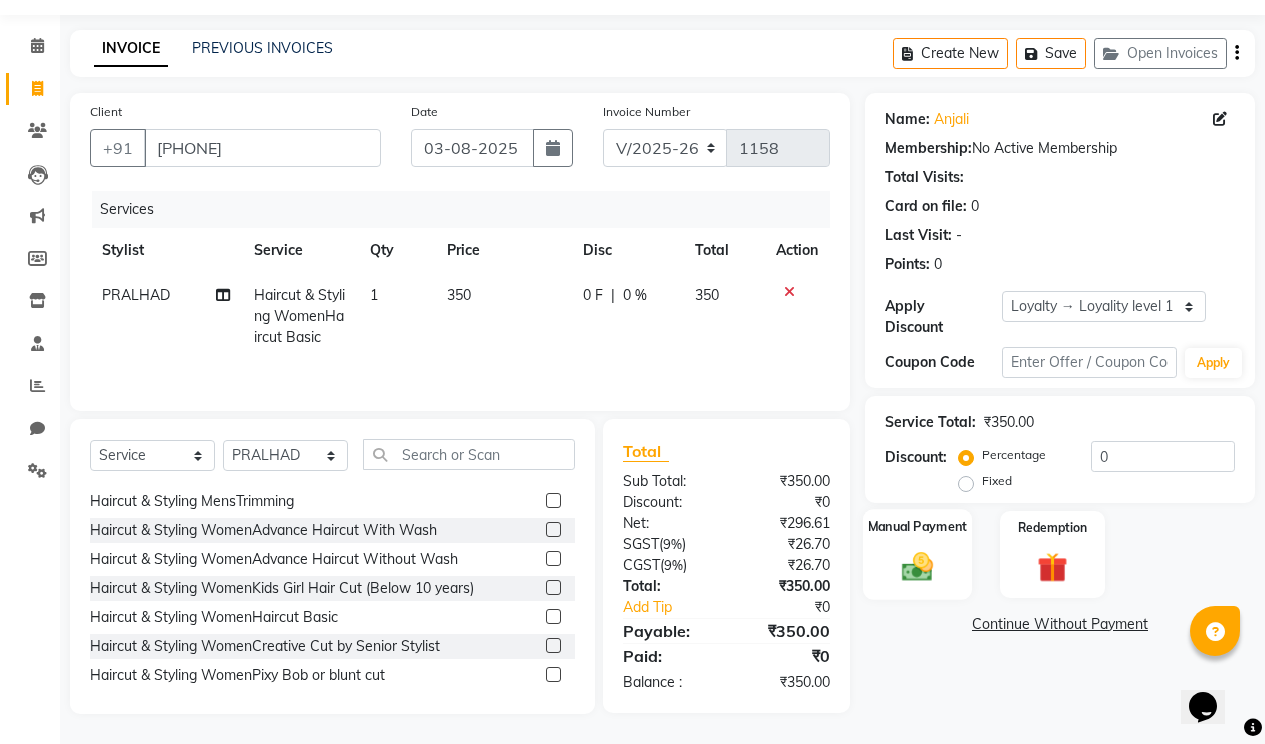 click 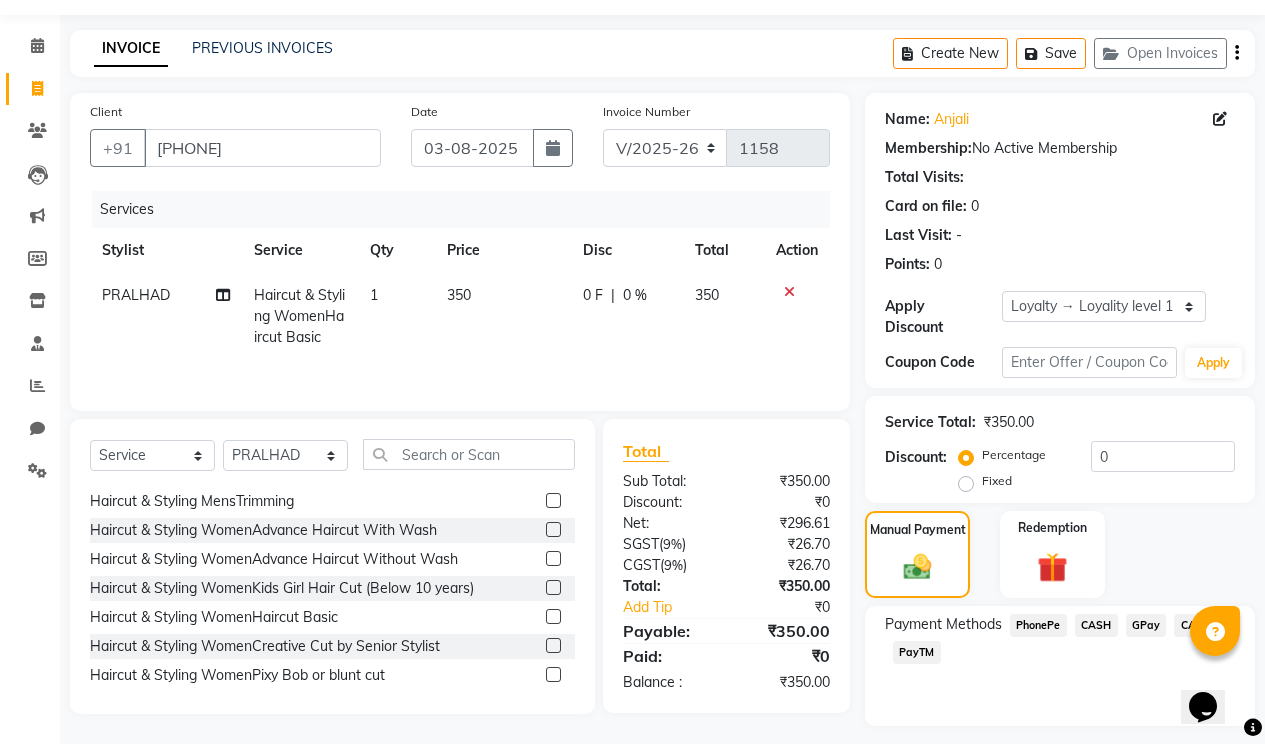 scroll, scrollTop: 94, scrollLeft: 0, axis: vertical 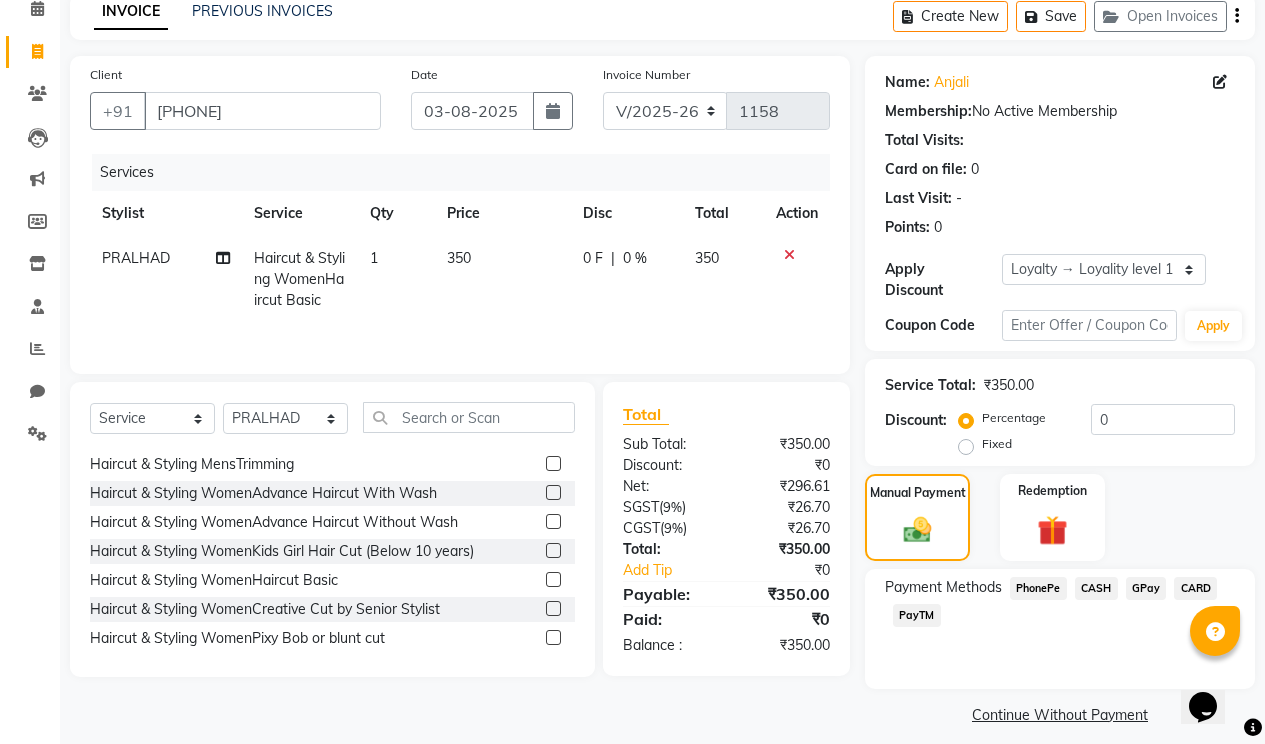 click on "PhonePe" 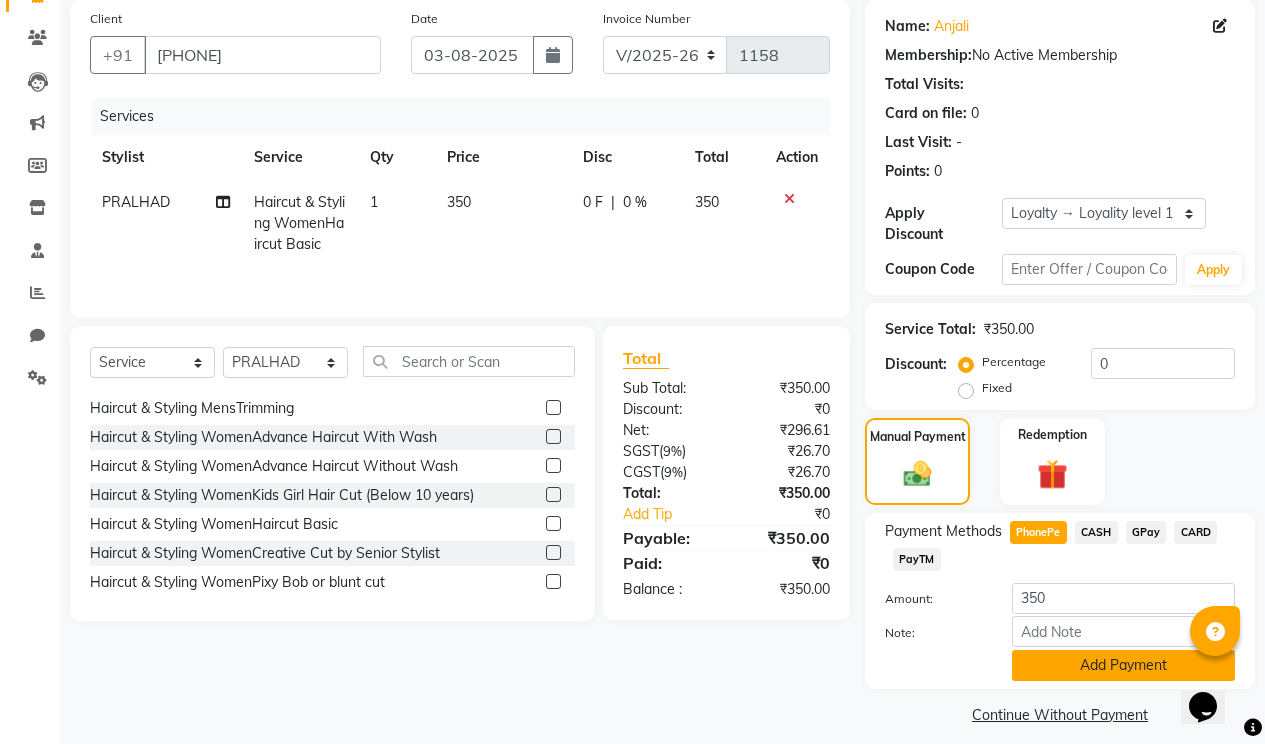 click on "Add Payment" 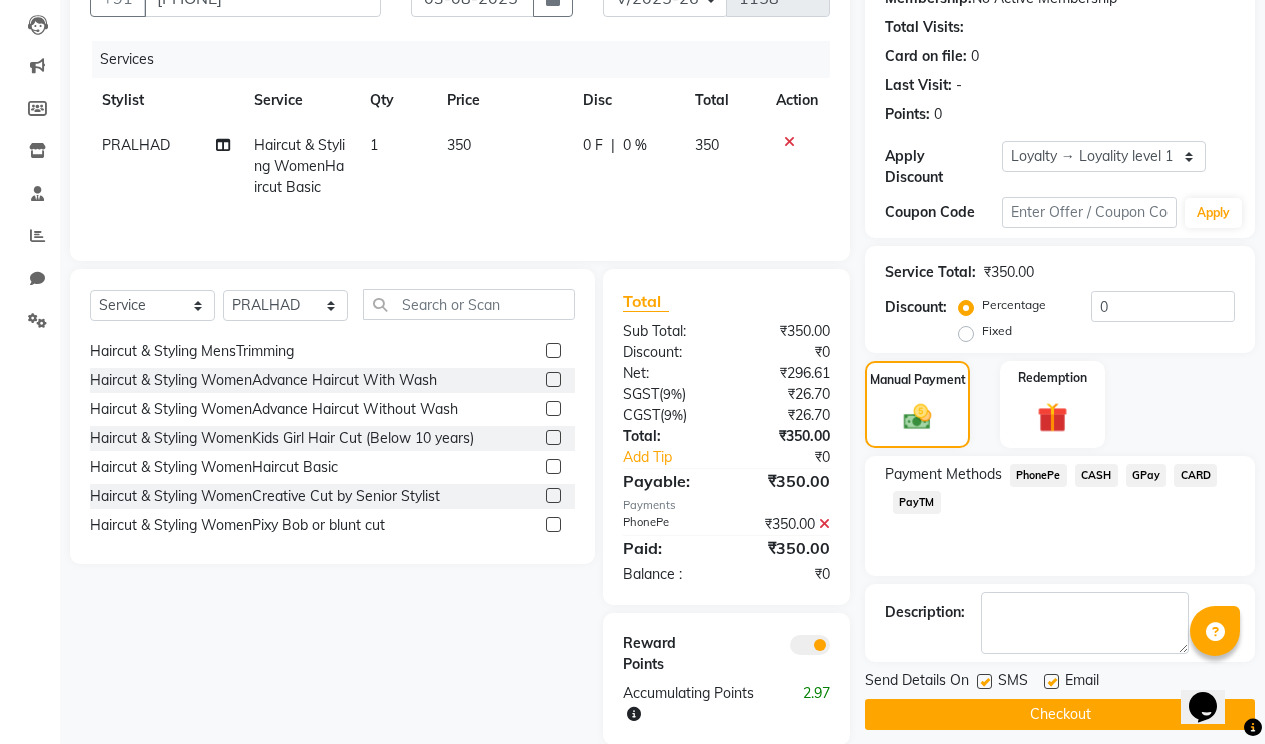 scroll, scrollTop: 238, scrollLeft: 0, axis: vertical 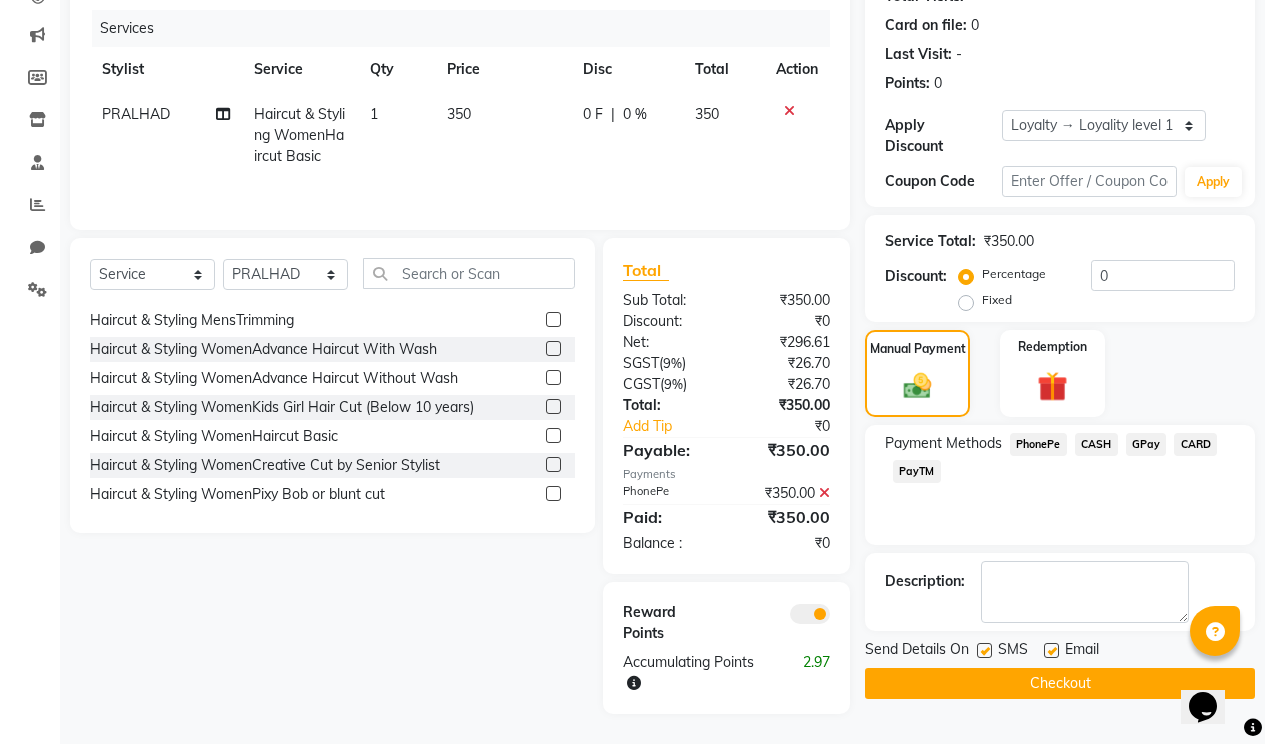 click 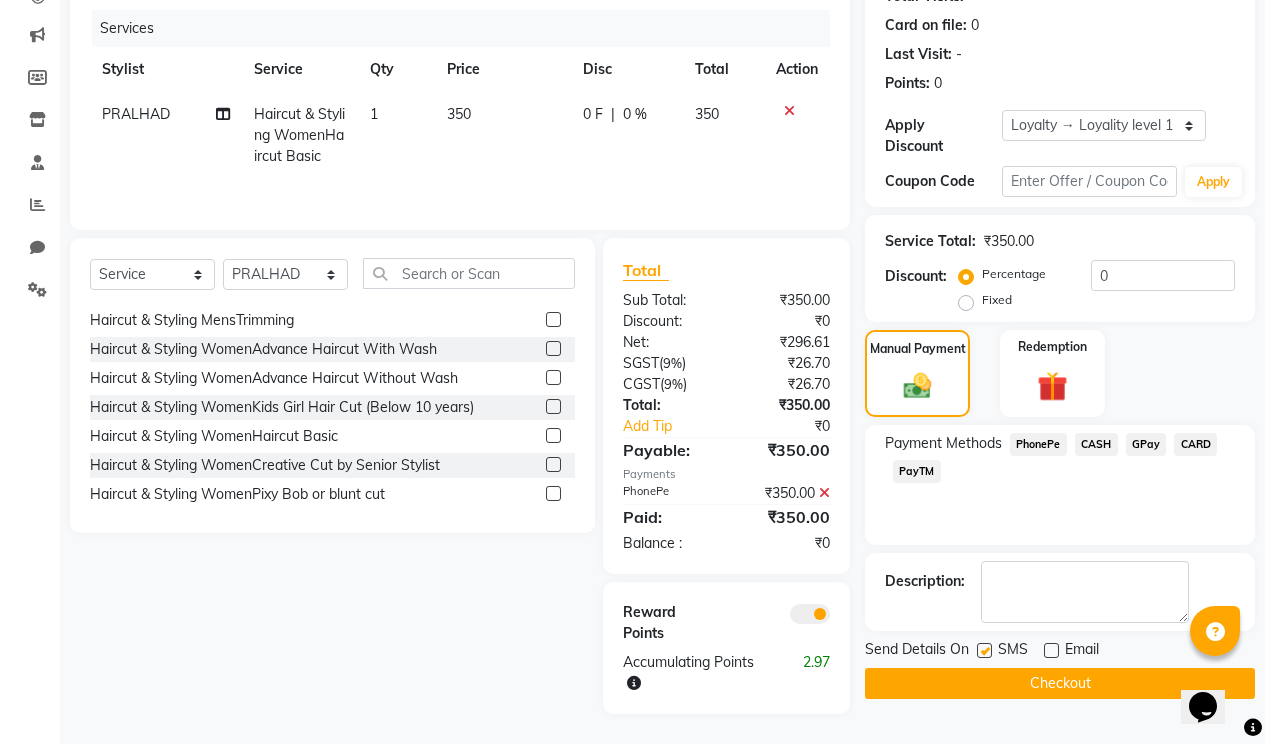 click 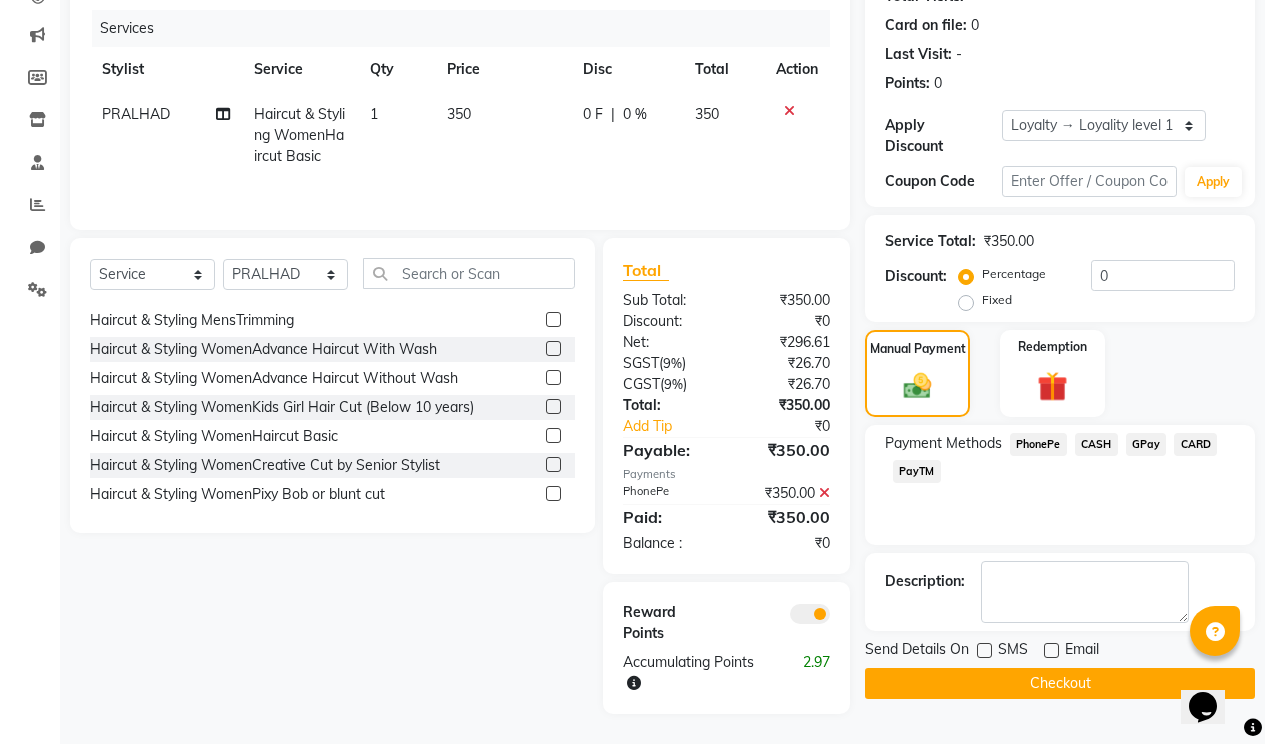 click on "Checkout" 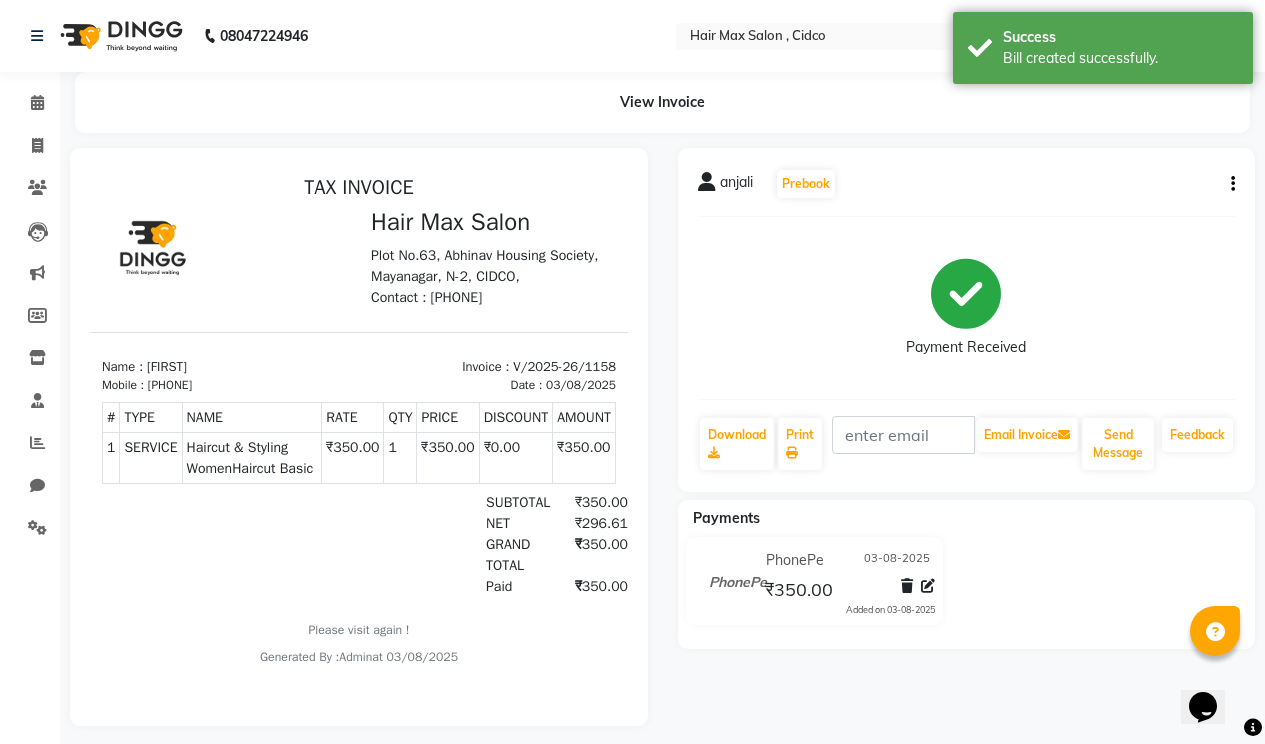 scroll, scrollTop: 0, scrollLeft: 0, axis: both 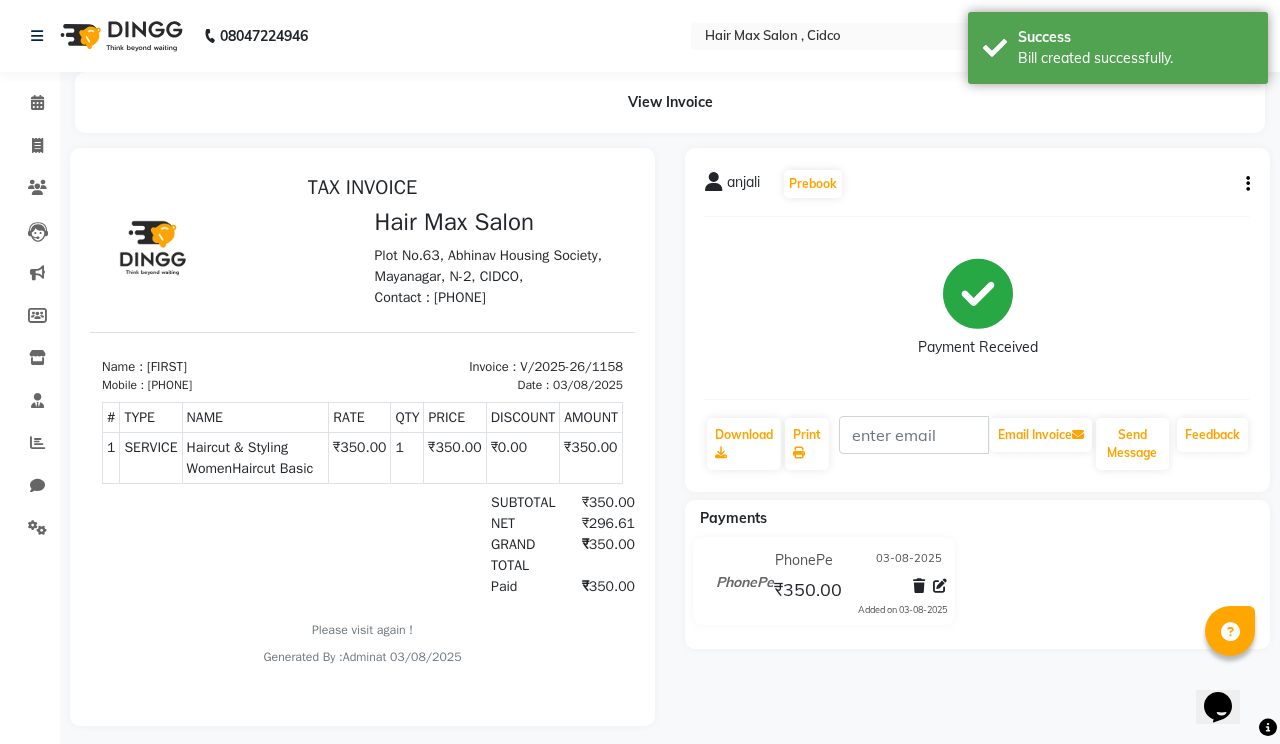 select on "service" 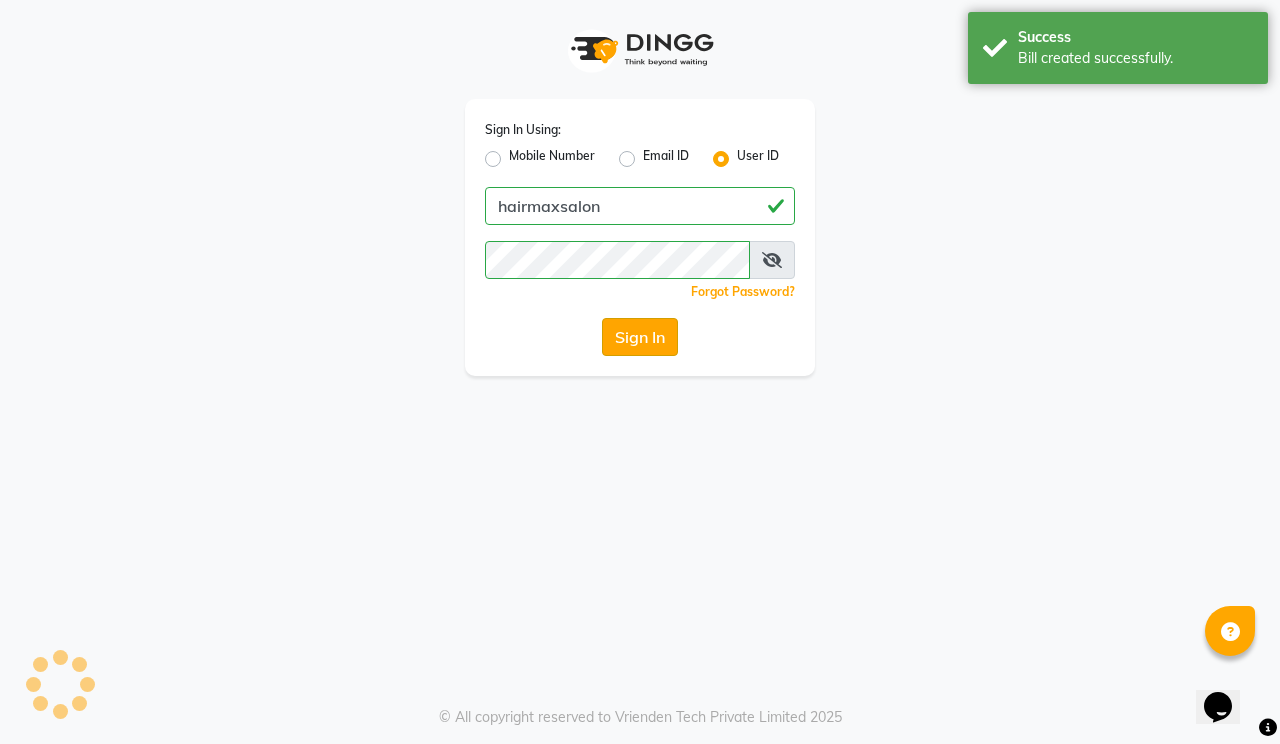 click on "Sign In" 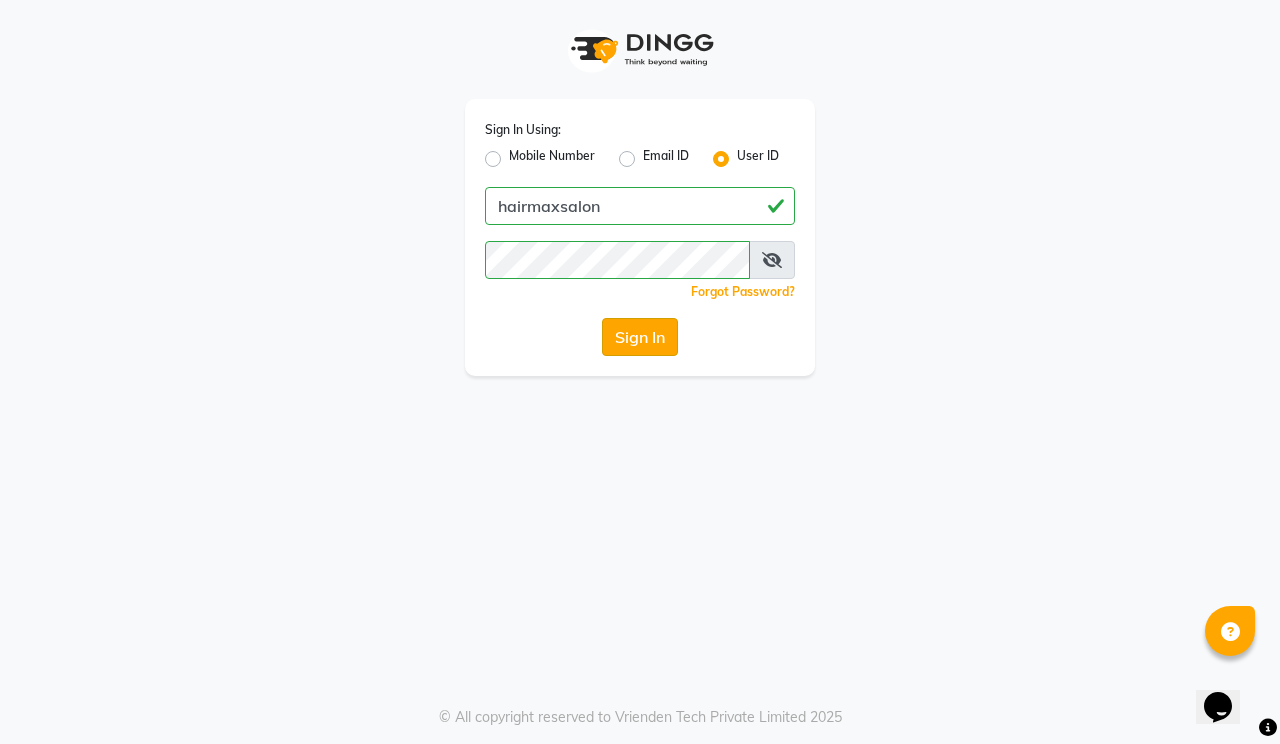 click on "Sign In" 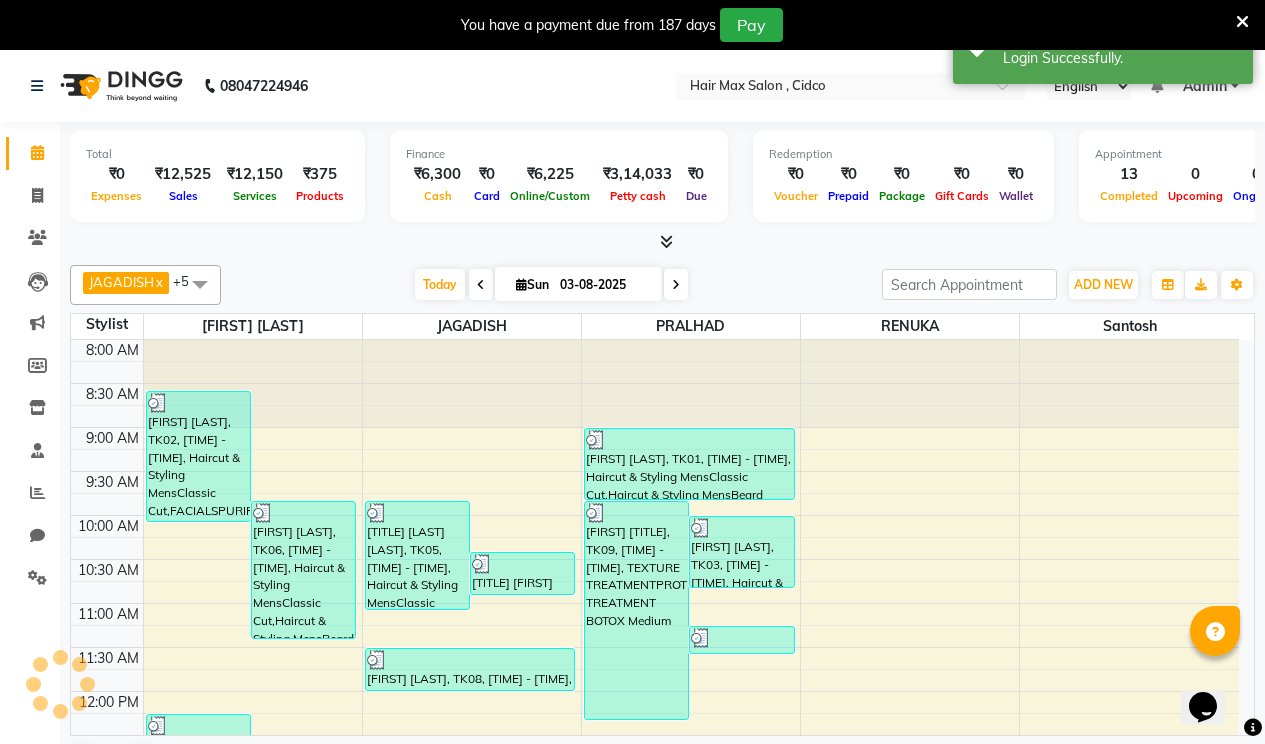 scroll, scrollTop: 0, scrollLeft: 0, axis: both 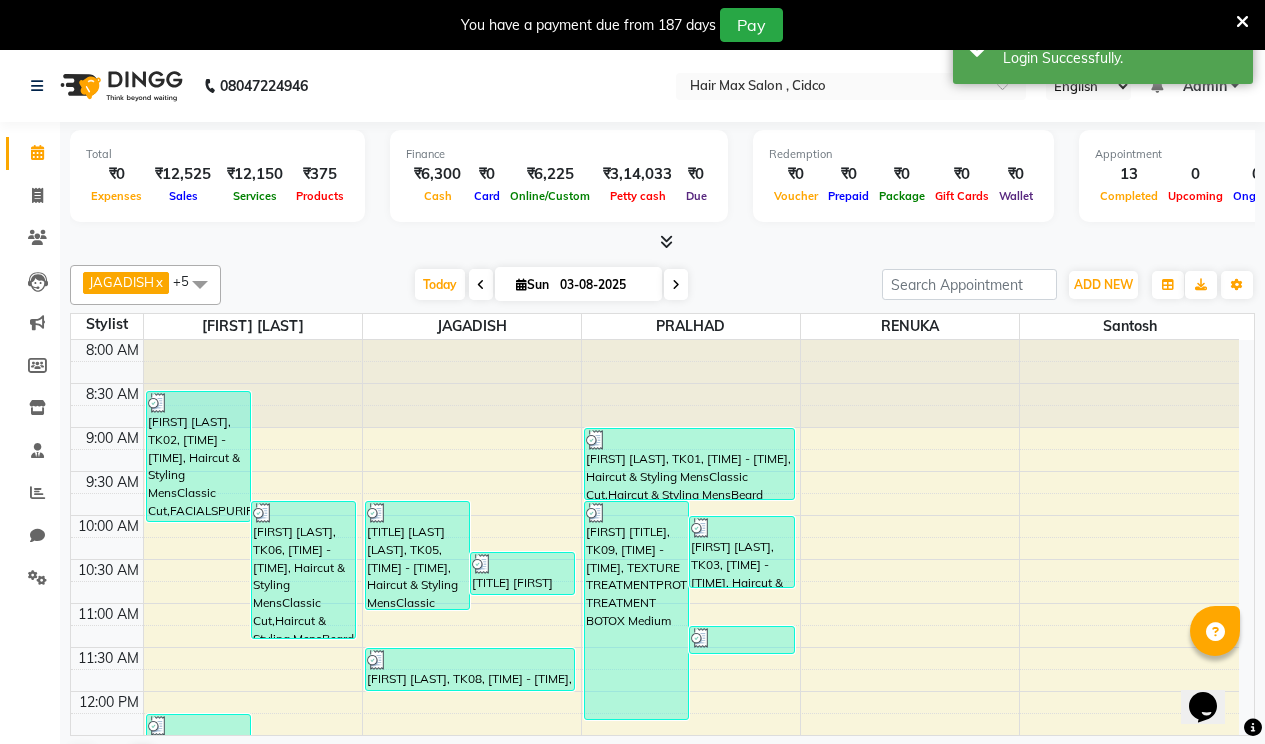 click at bounding box center [1242, 22] 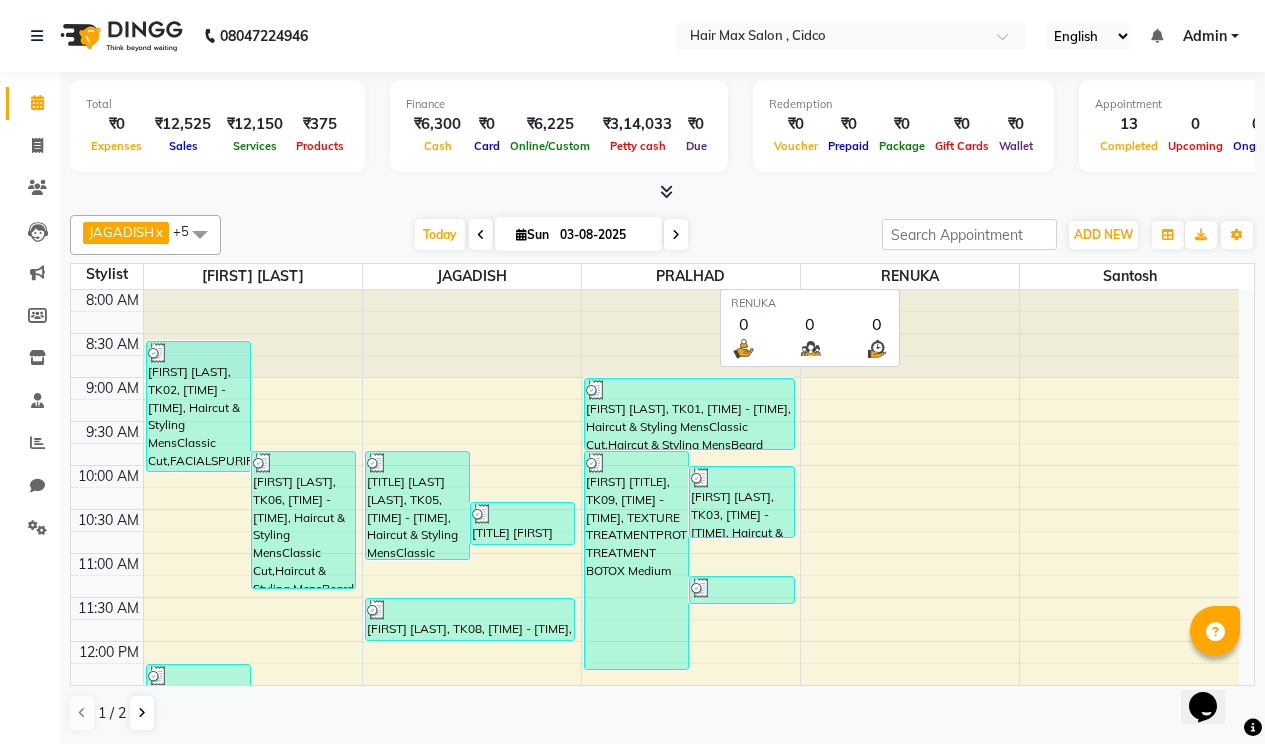 scroll, scrollTop: 1, scrollLeft: 0, axis: vertical 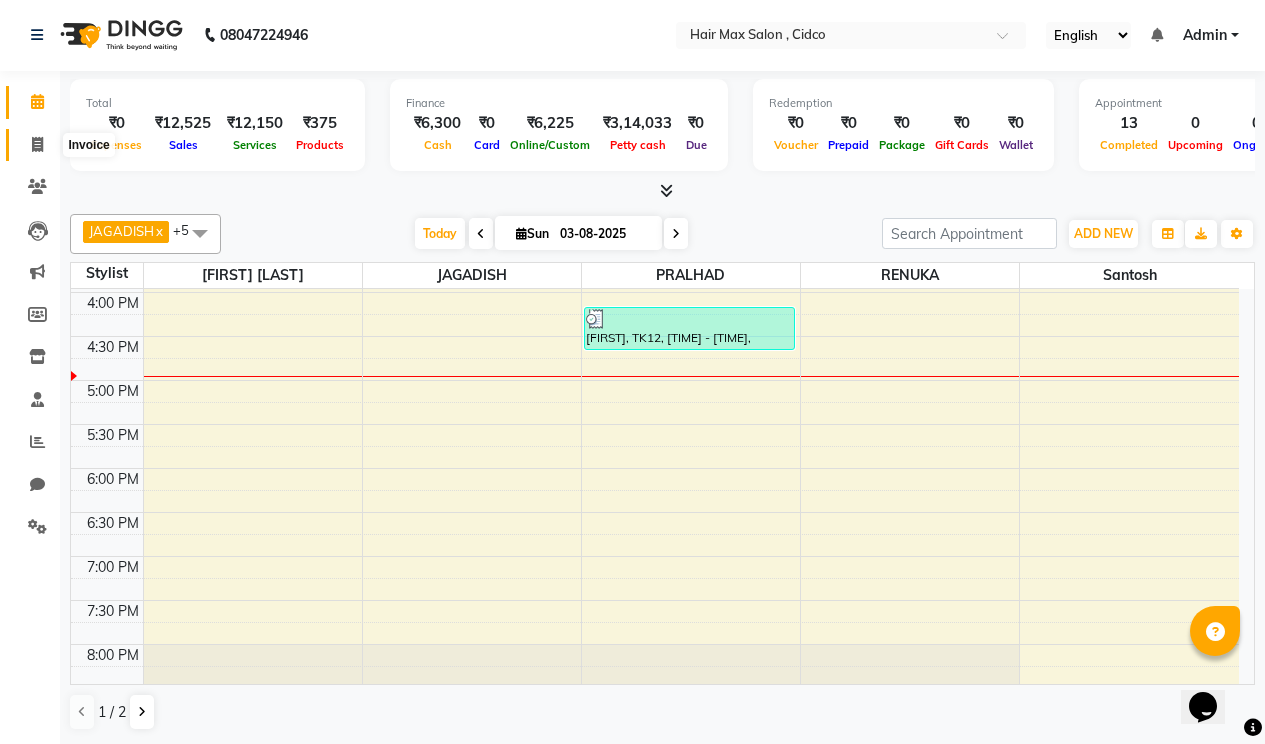 drag, startPoint x: 33, startPoint y: 144, endPoint x: 110, endPoint y: 162, distance: 79.07591 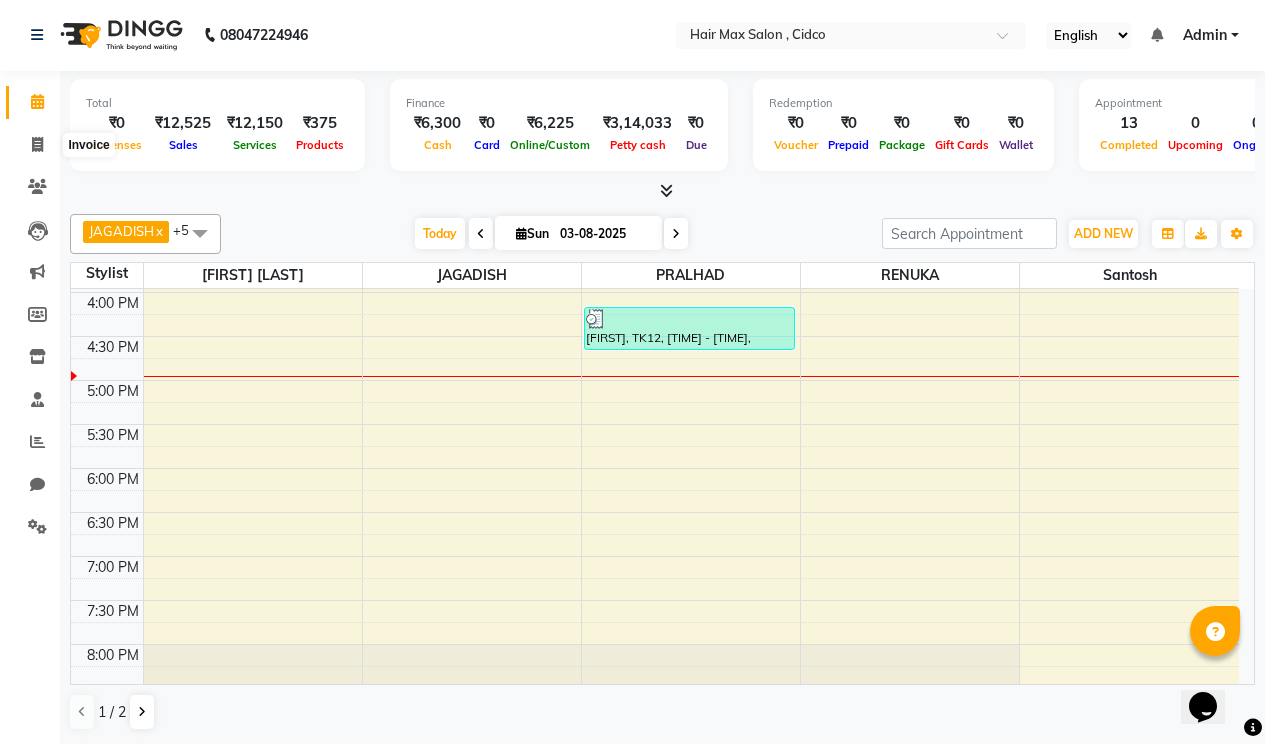 select on "service" 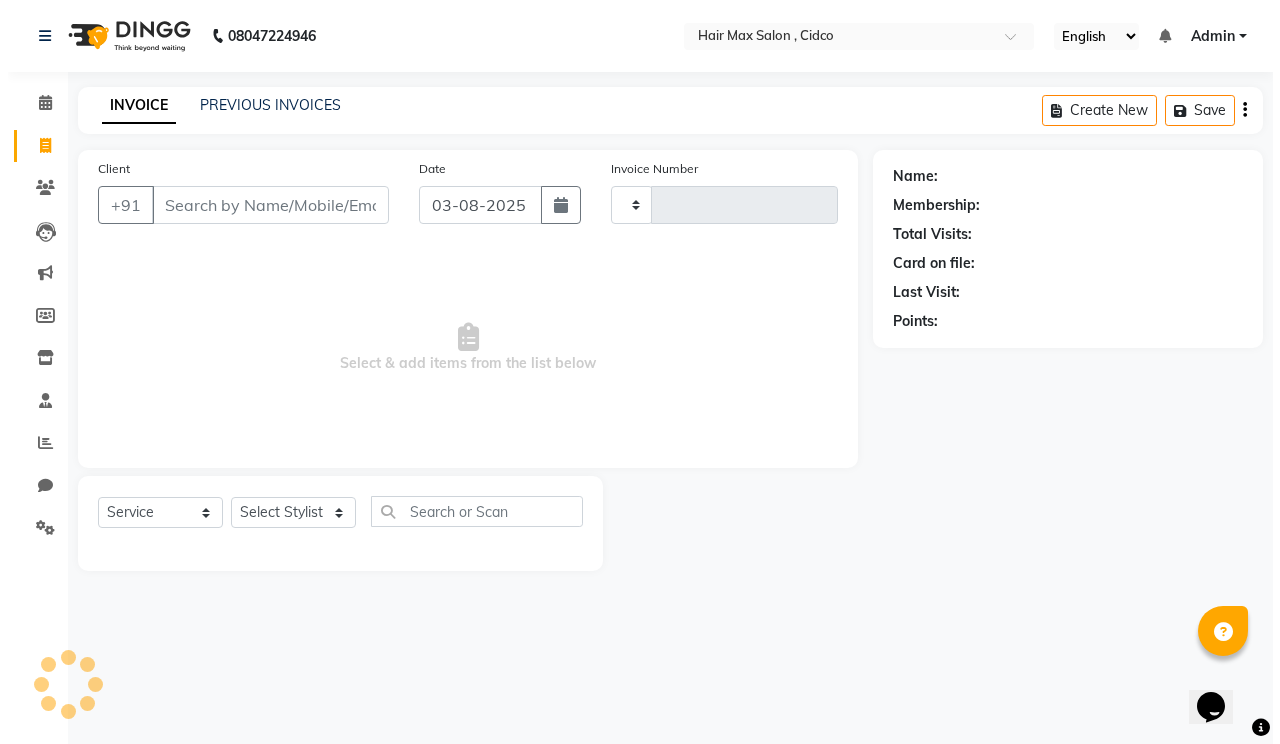 scroll, scrollTop: 0, scrollLeft: 0, axis: both 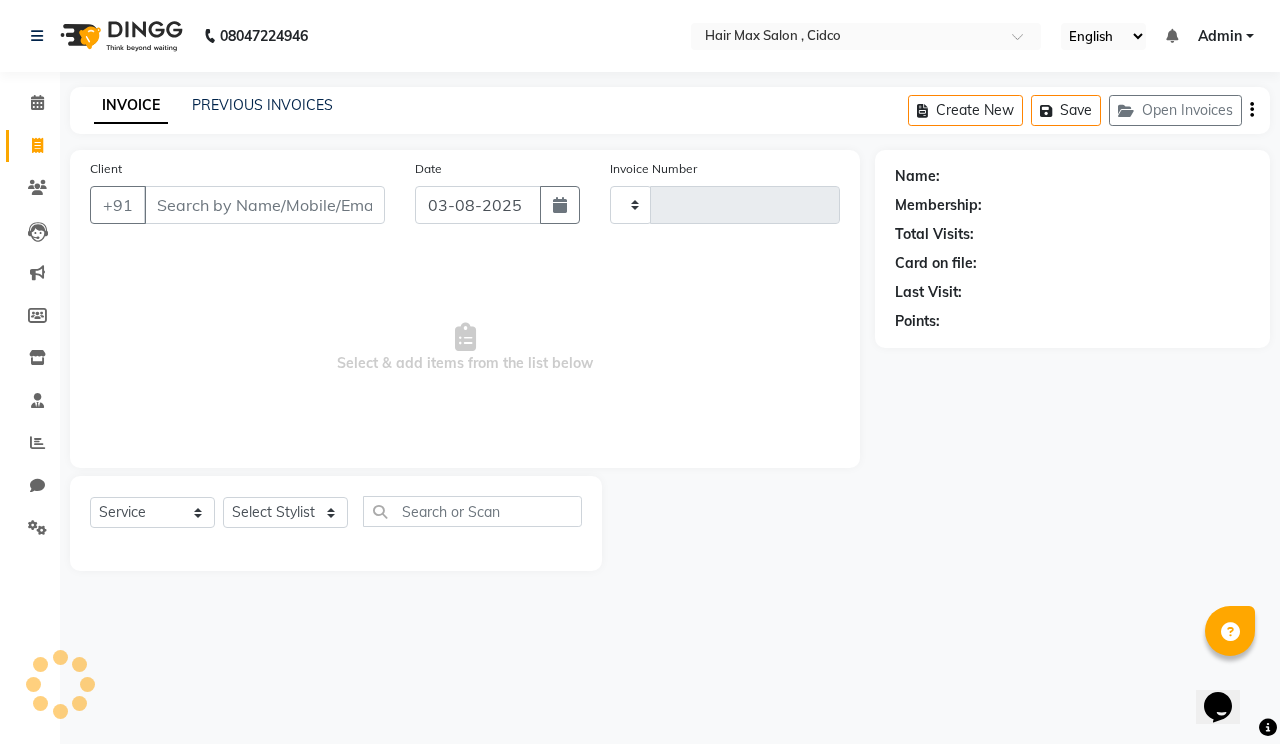 type on "1159" 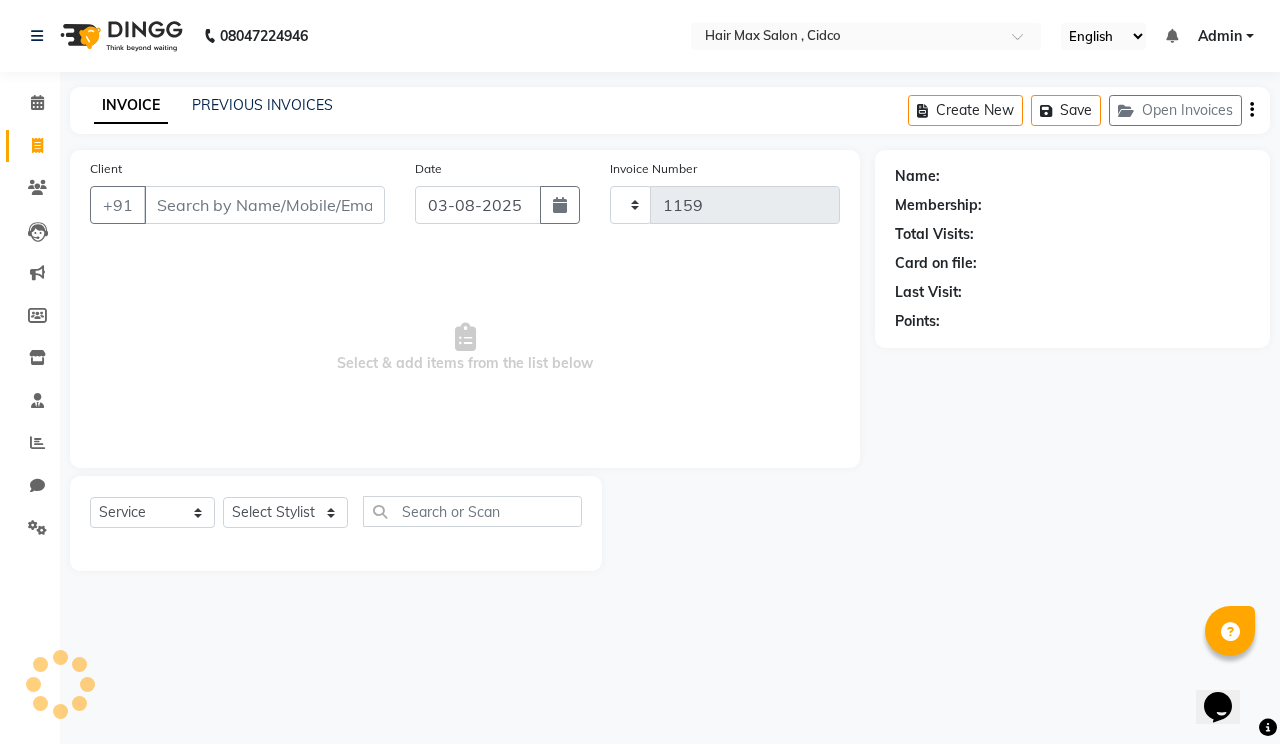 click on "Client" at bounding box center [264, 205] 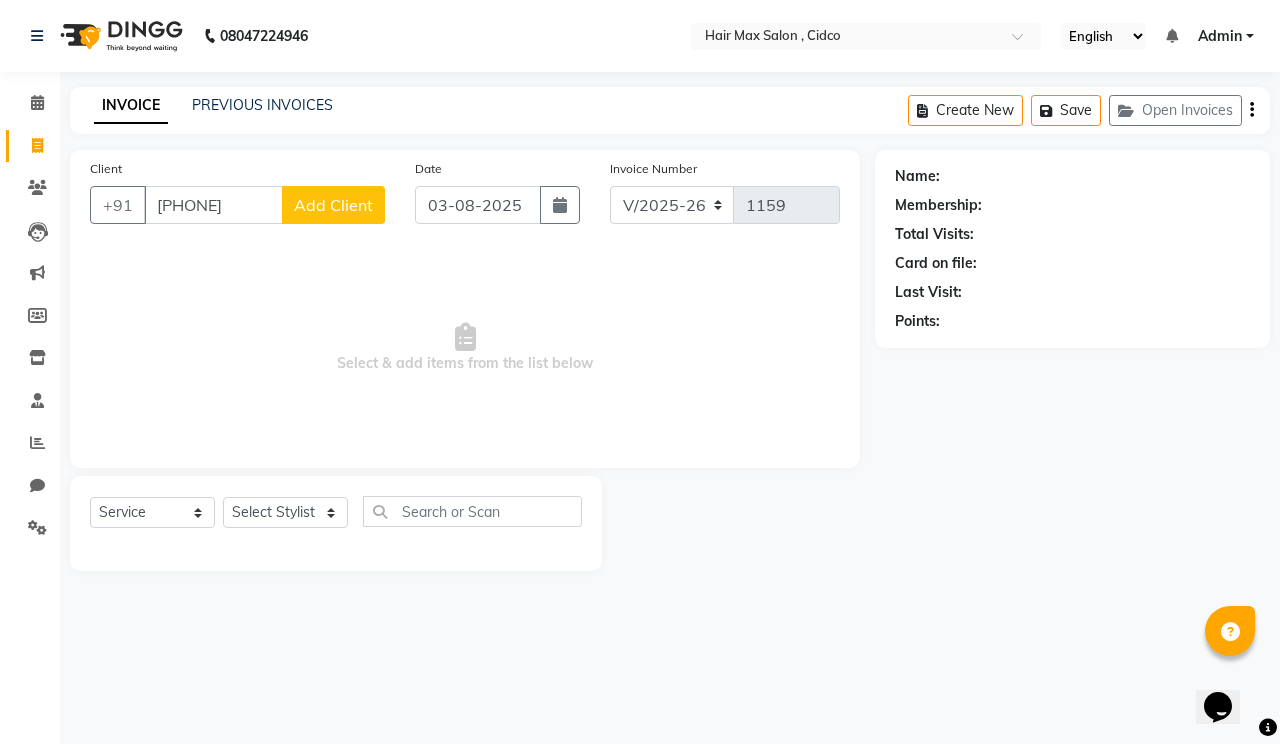 type on "[PHONE]" 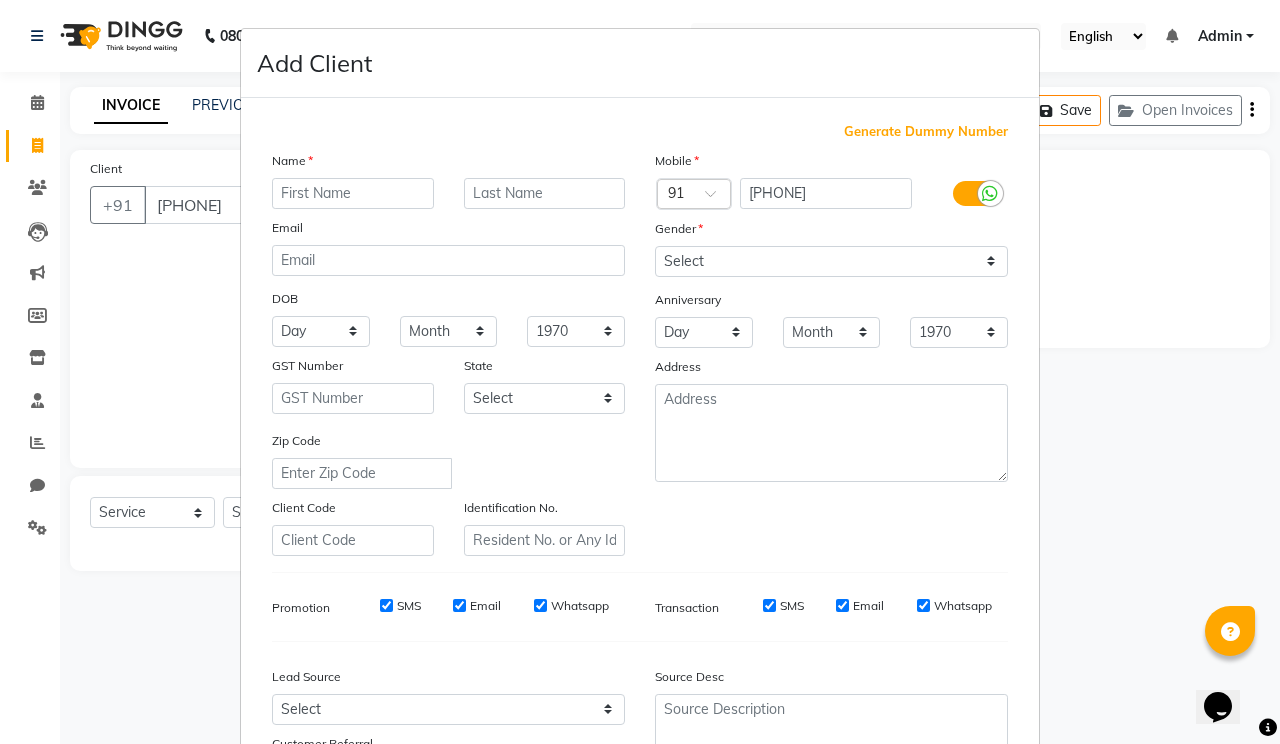 click at bounding box center (353, 193) 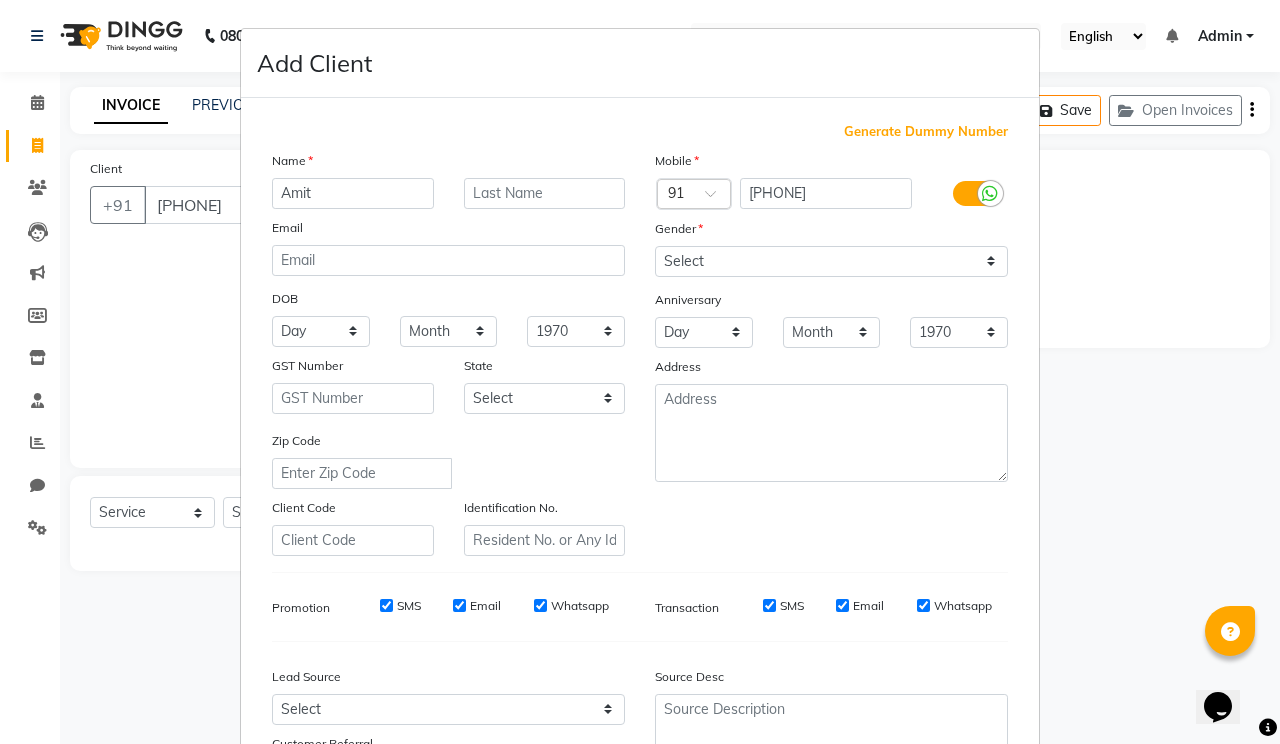 type on "Amit" 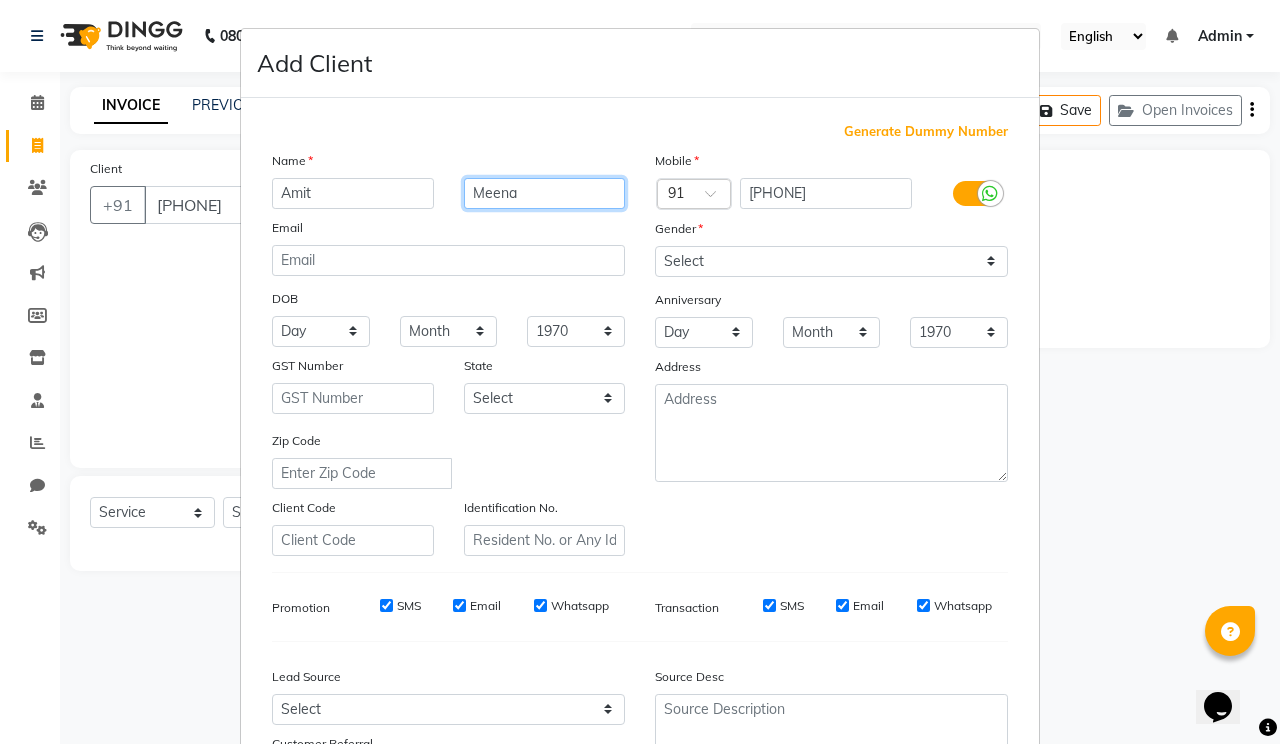 type on "Meena" 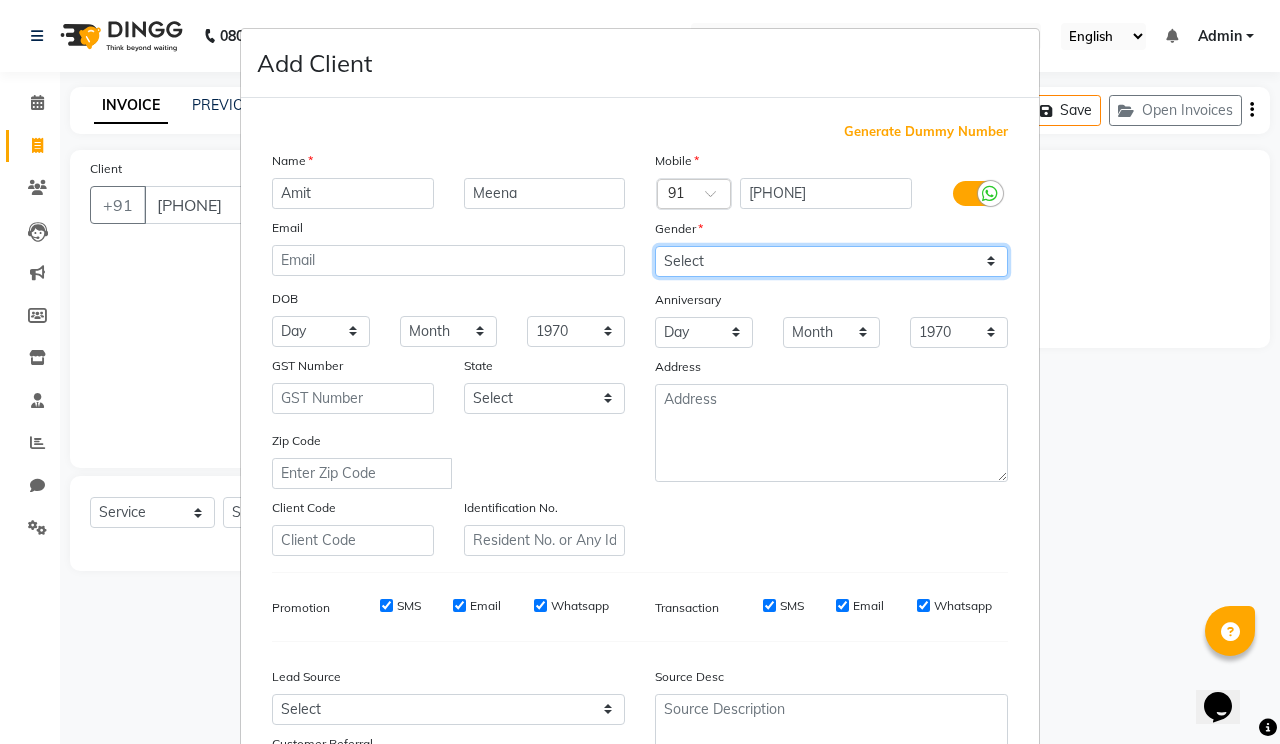 click on "Select Male Female Other Prefer Not To Say" at bounding box center [831, 261] 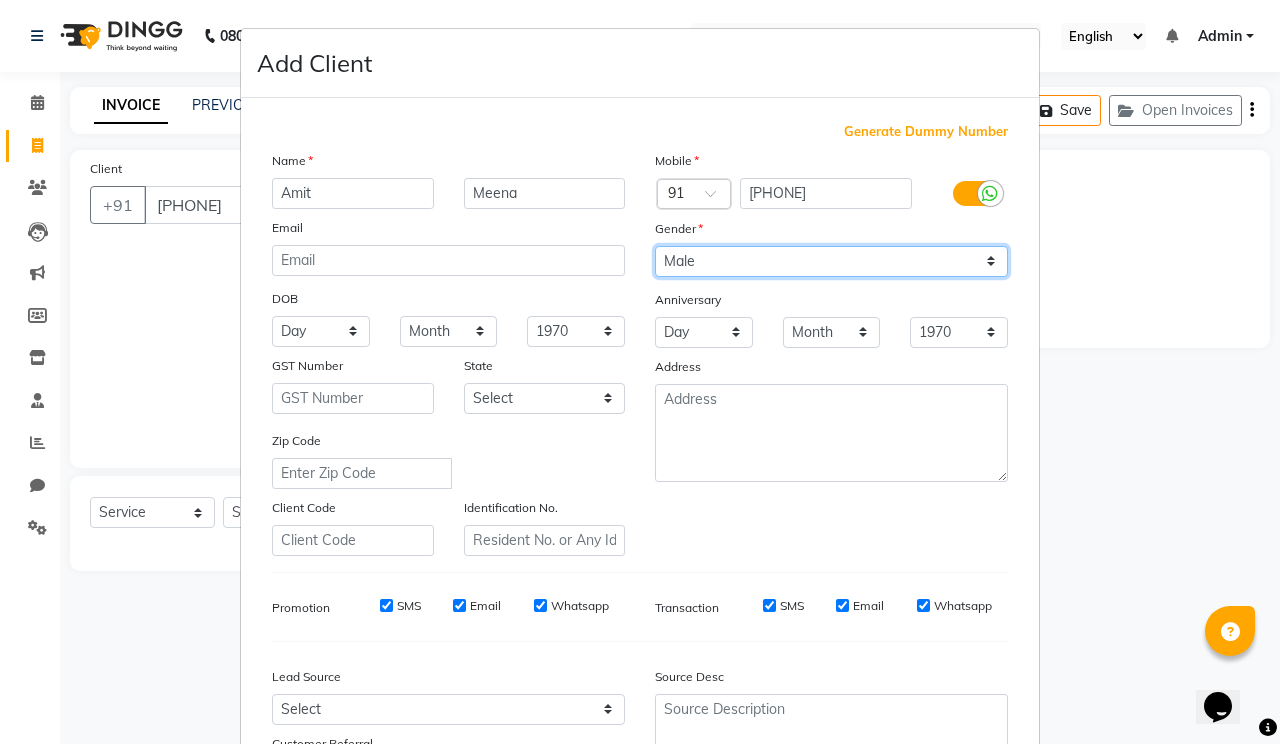 click on "Select Male Female Other Prefer Not To Say" at bounding box center (831, 261) 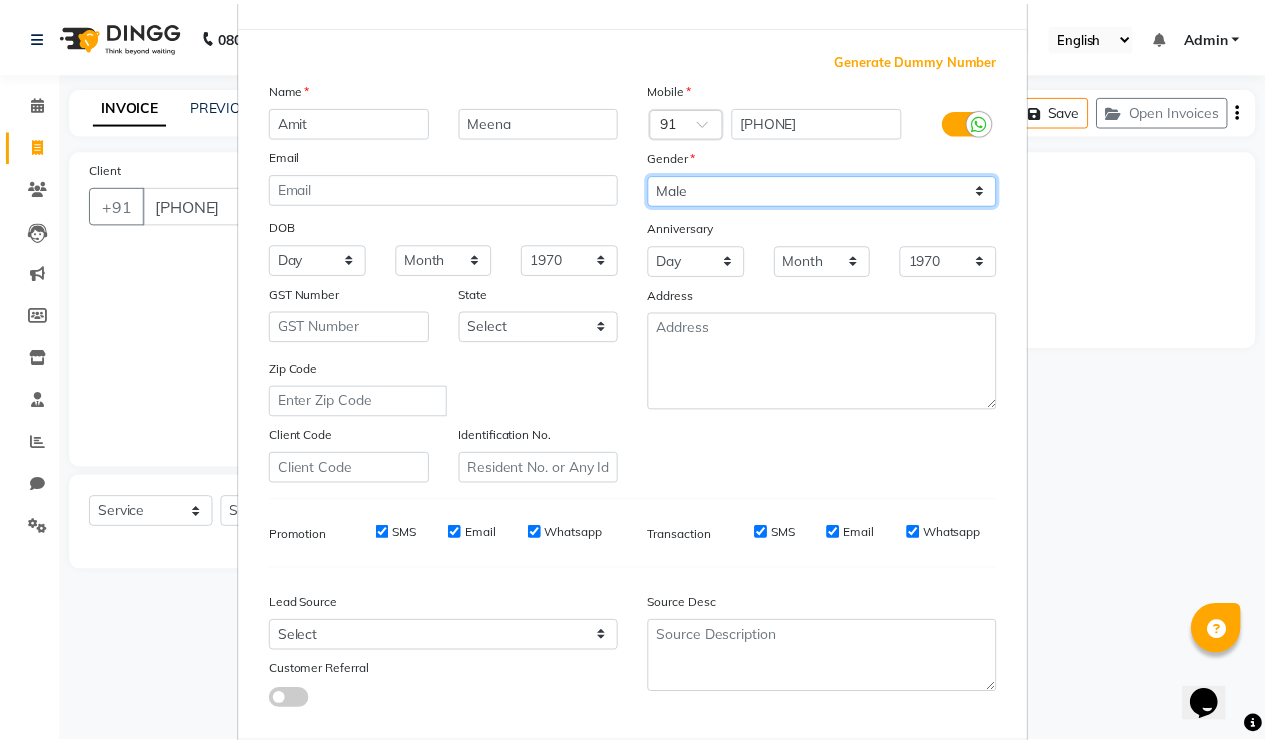 scroll, scrollTop: 179, scrollLeft: 0, axis: vertical 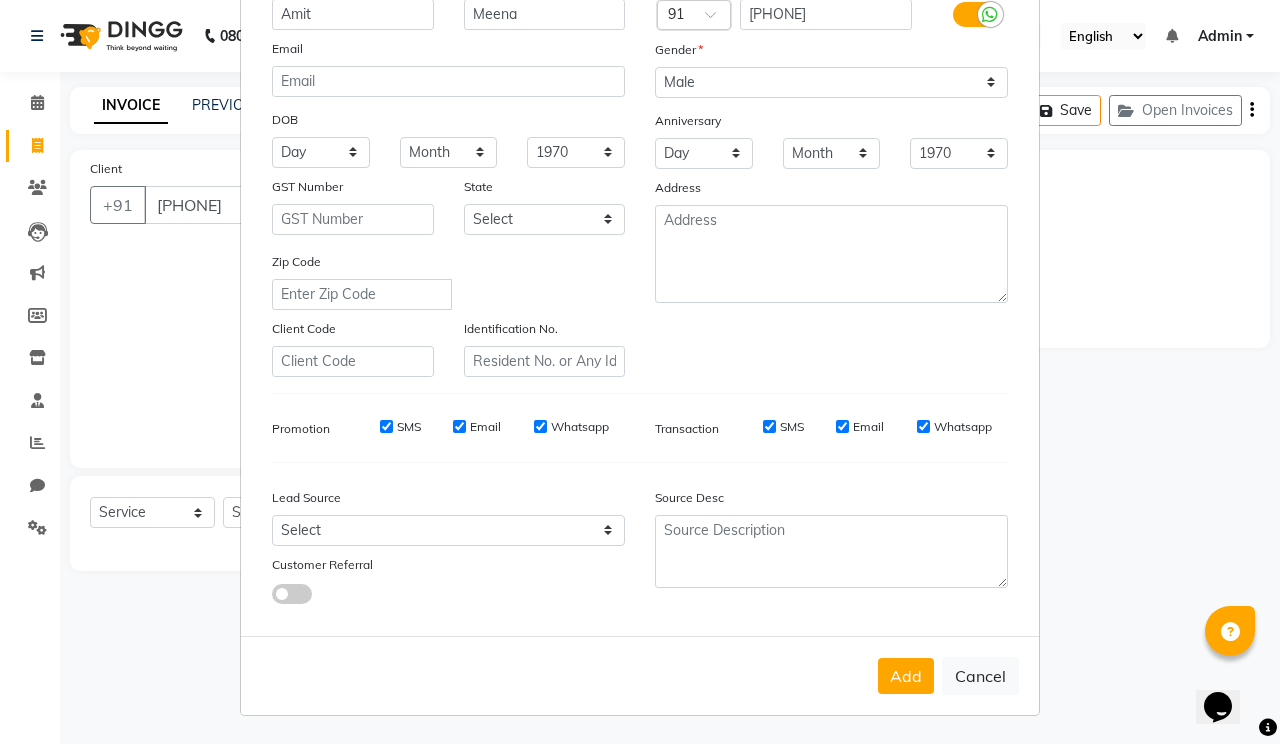 click on "Add" at bounding box center [906, 676] 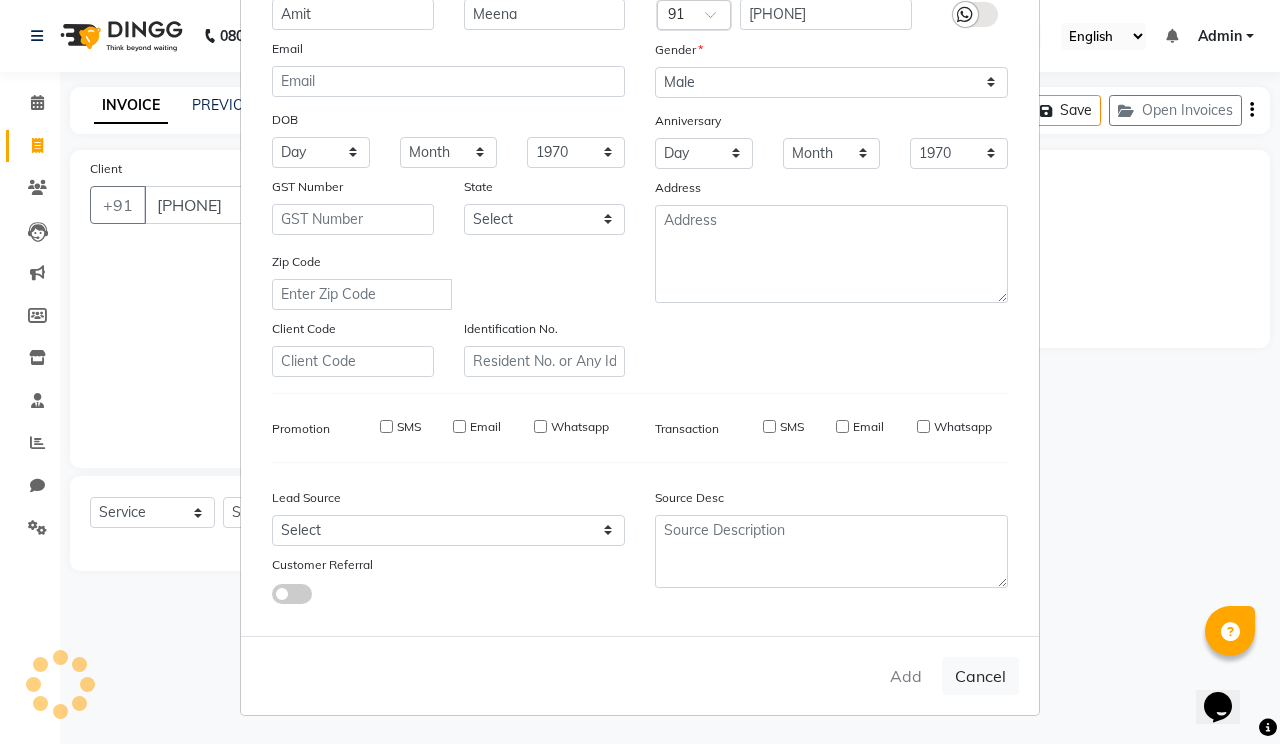 type 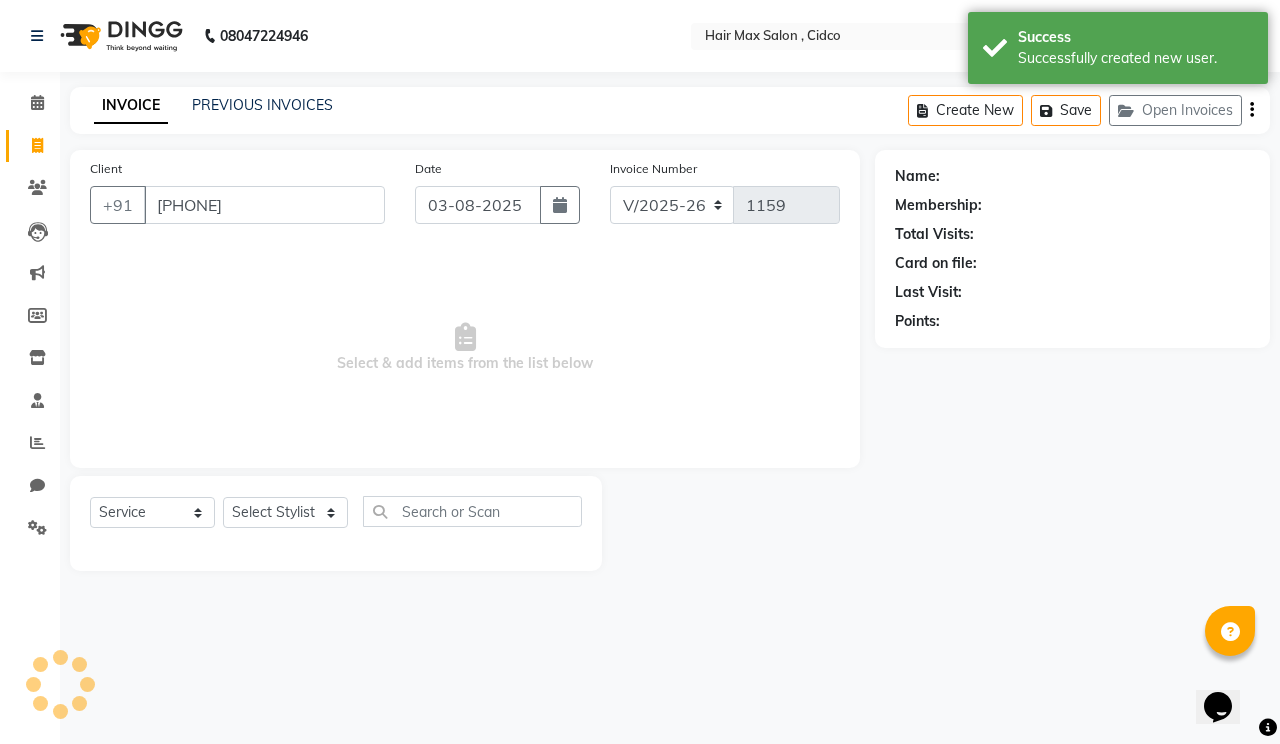 select on "1: Object" 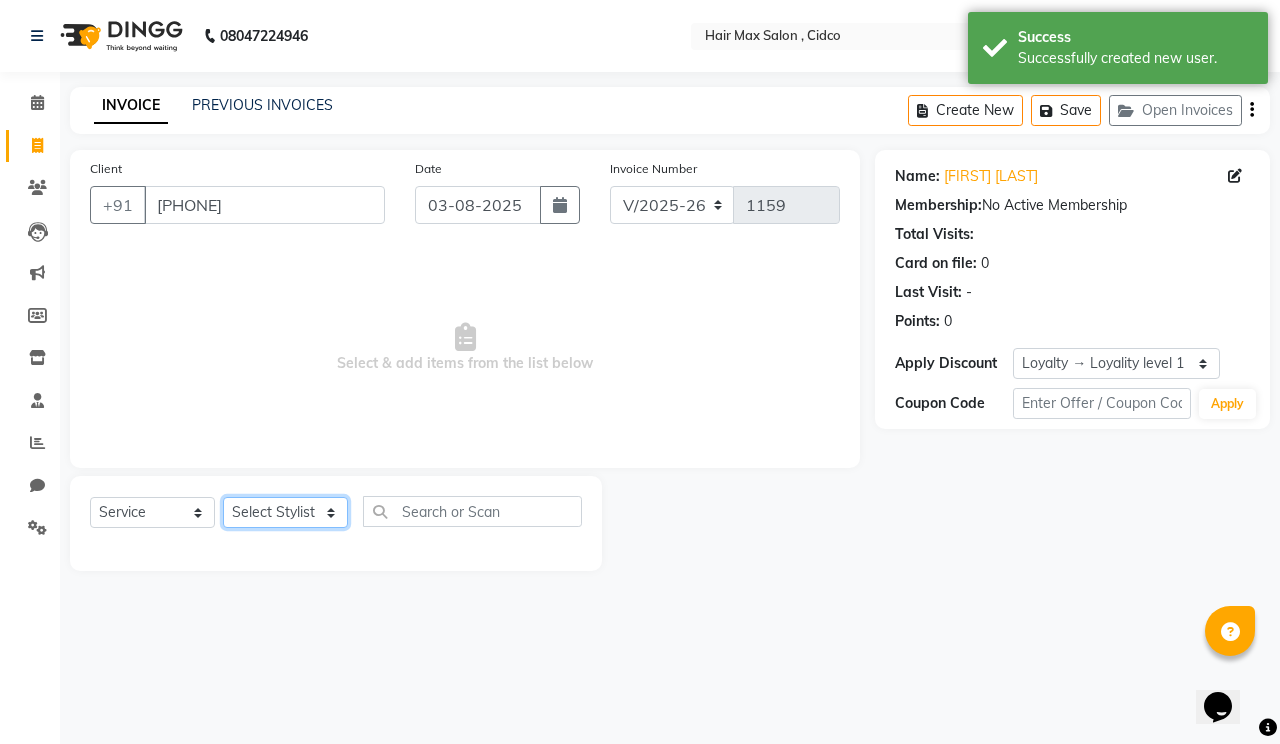 click on "Select Stylist [FIRST] [LAST] [FIRST] [FIRST] [FIRST] [FIRST] [FIRST]" 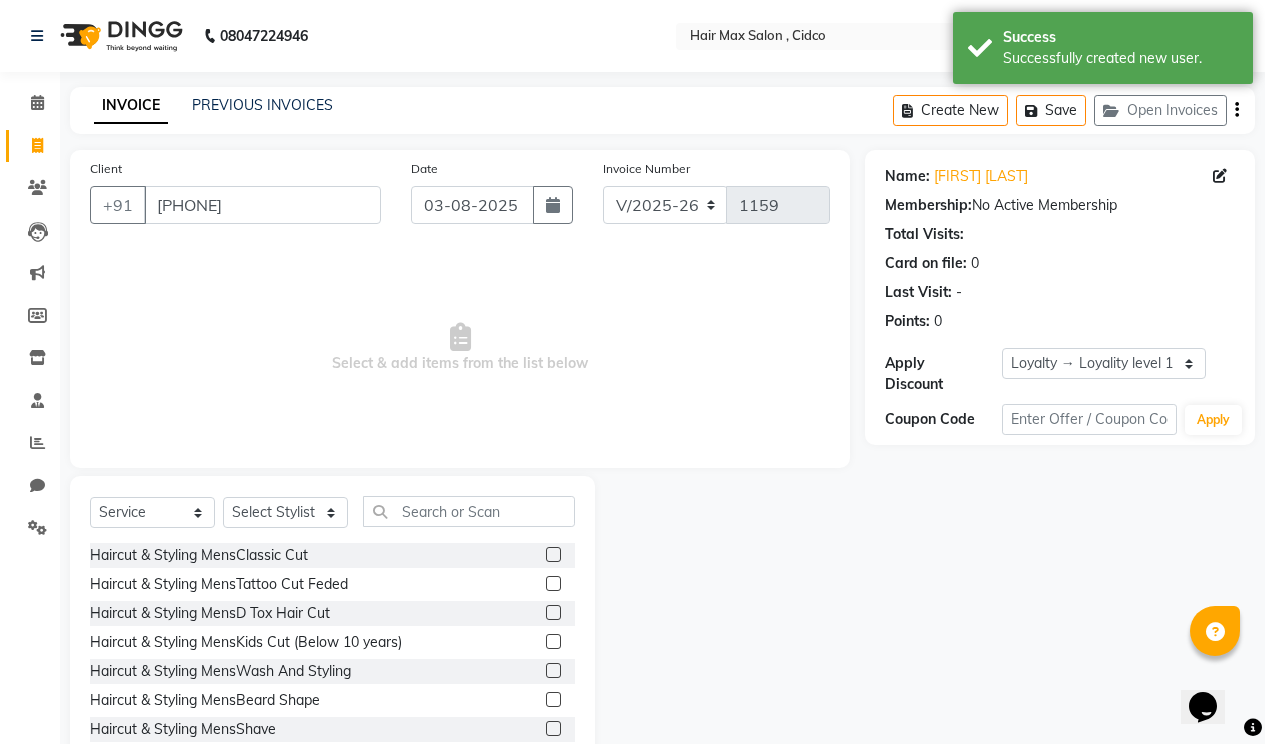 drag, startPoint x: 537, startPoint y: 553, endPoint x: 523, endPoint y: 557, distance: 14.56022 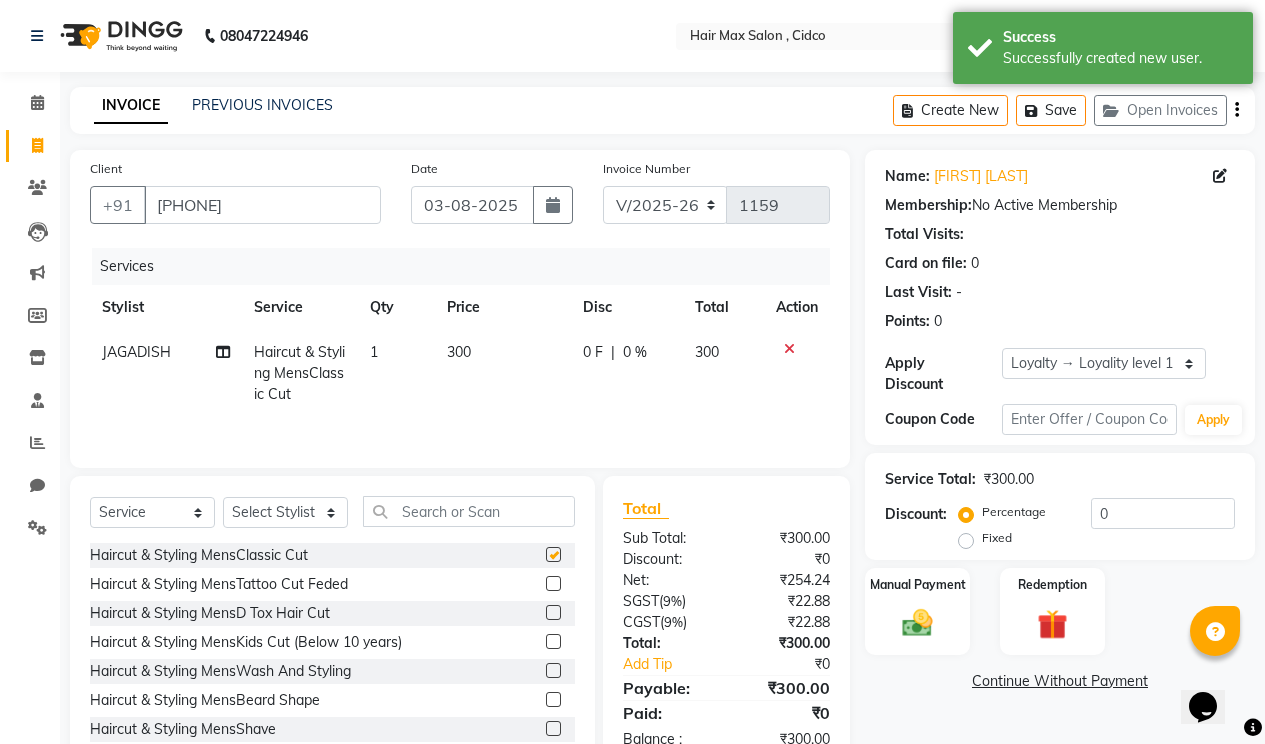 checkbox on "false" 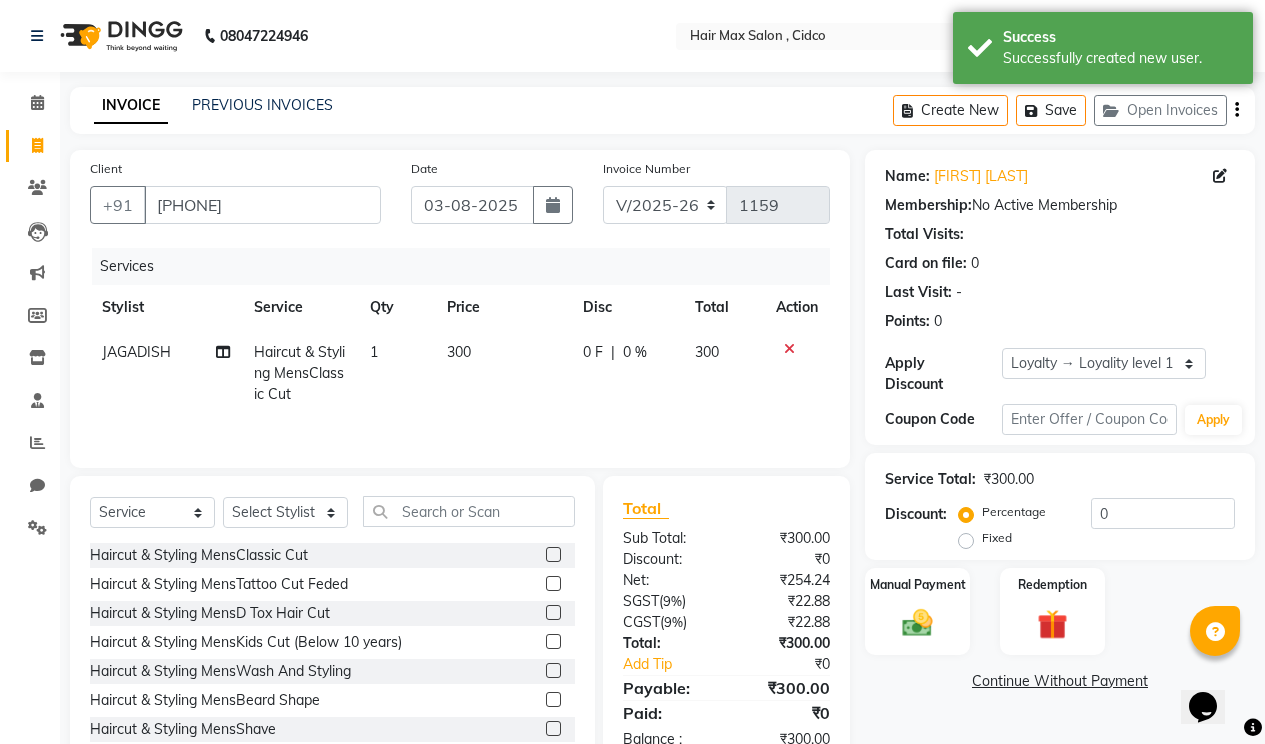 click 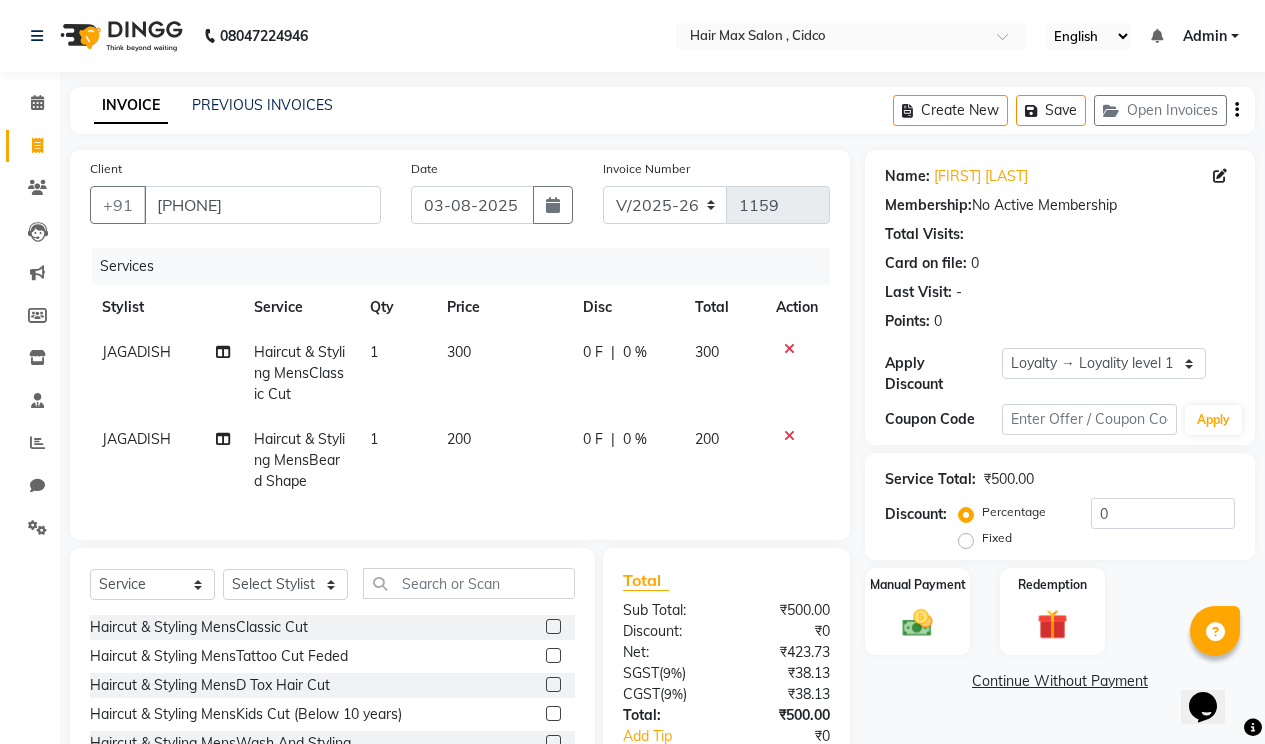 checkbox on "false" 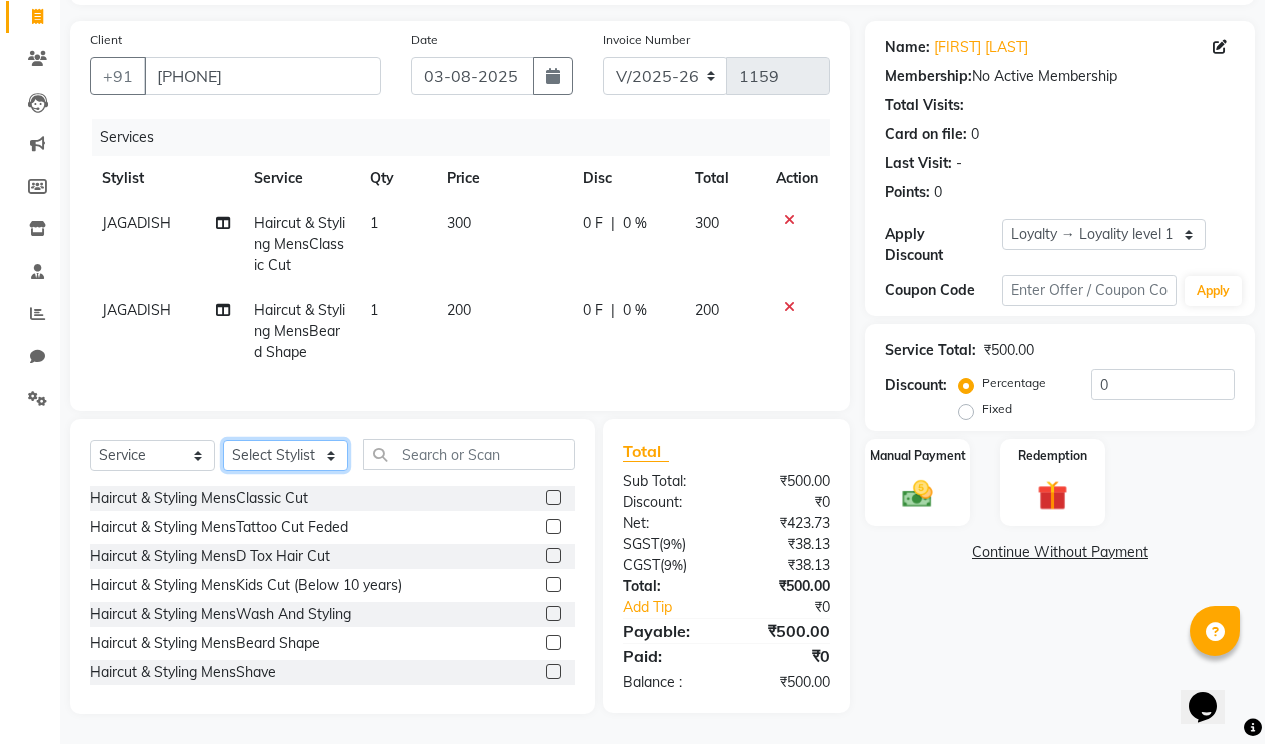 drag, startPoint x: 332, startPoint y: 455, endPoint x: 323, endPoint y: 449, distance: 10.816654 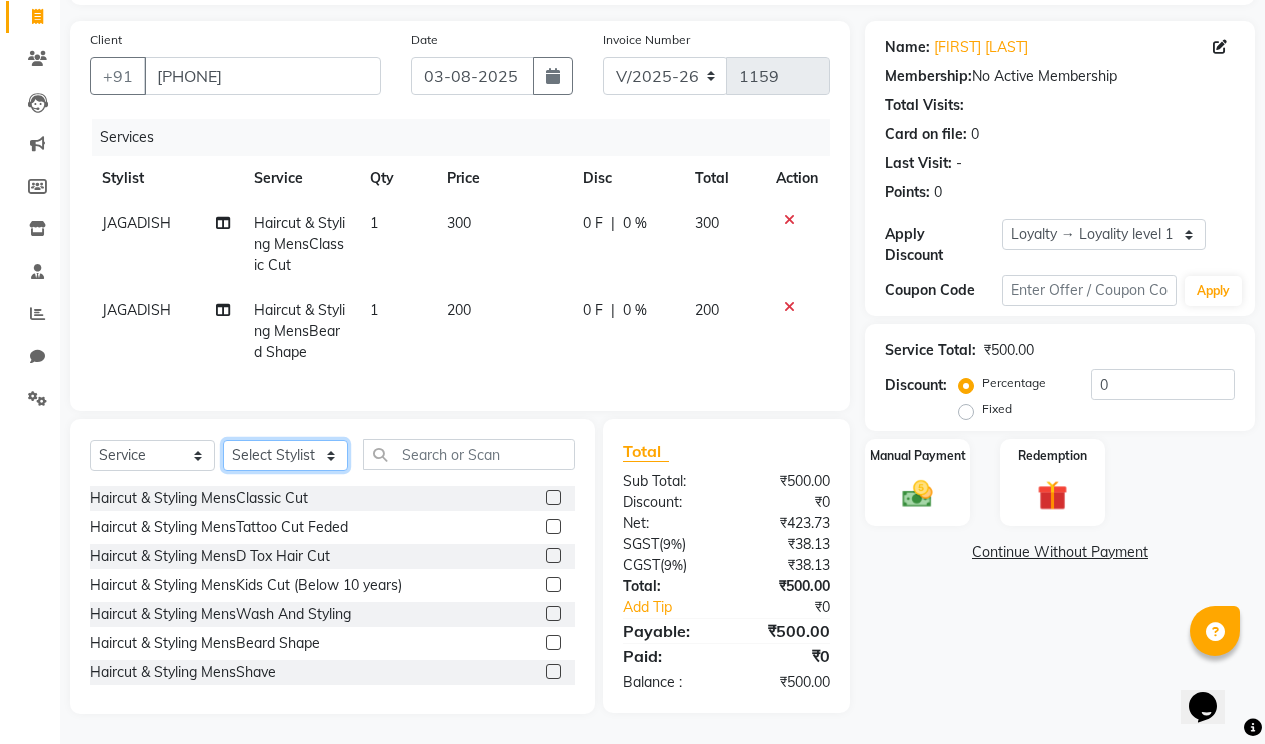 select on "69941" 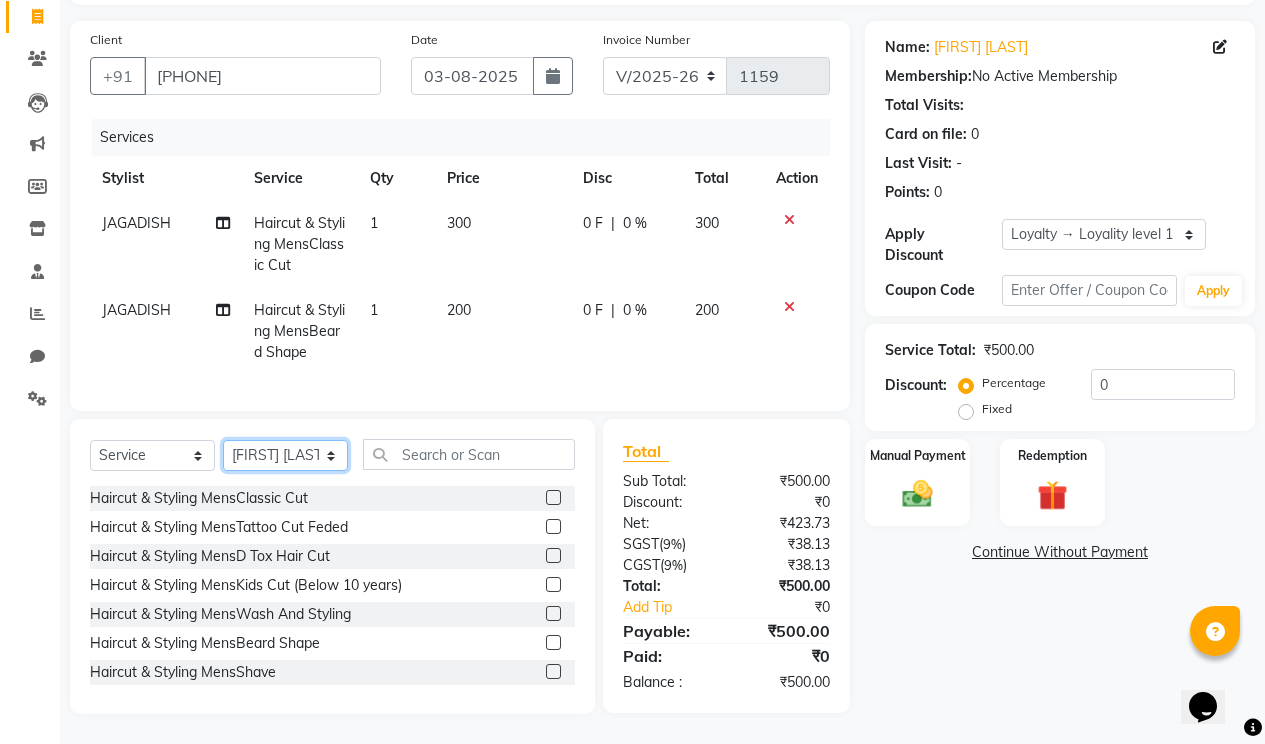 click on "Select Stylist [FIRST] [LAST] [FIRST] [FIRST] [FIRST] [FIRST] [FIRST]" 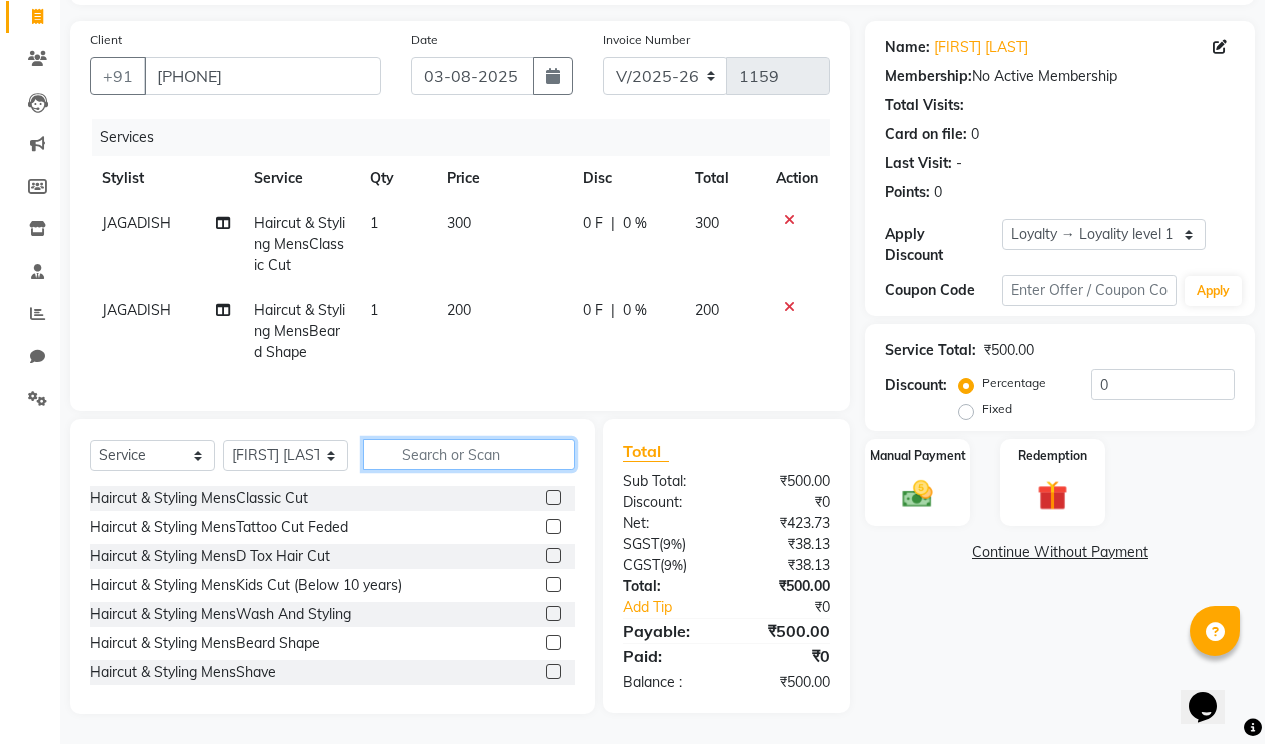 click 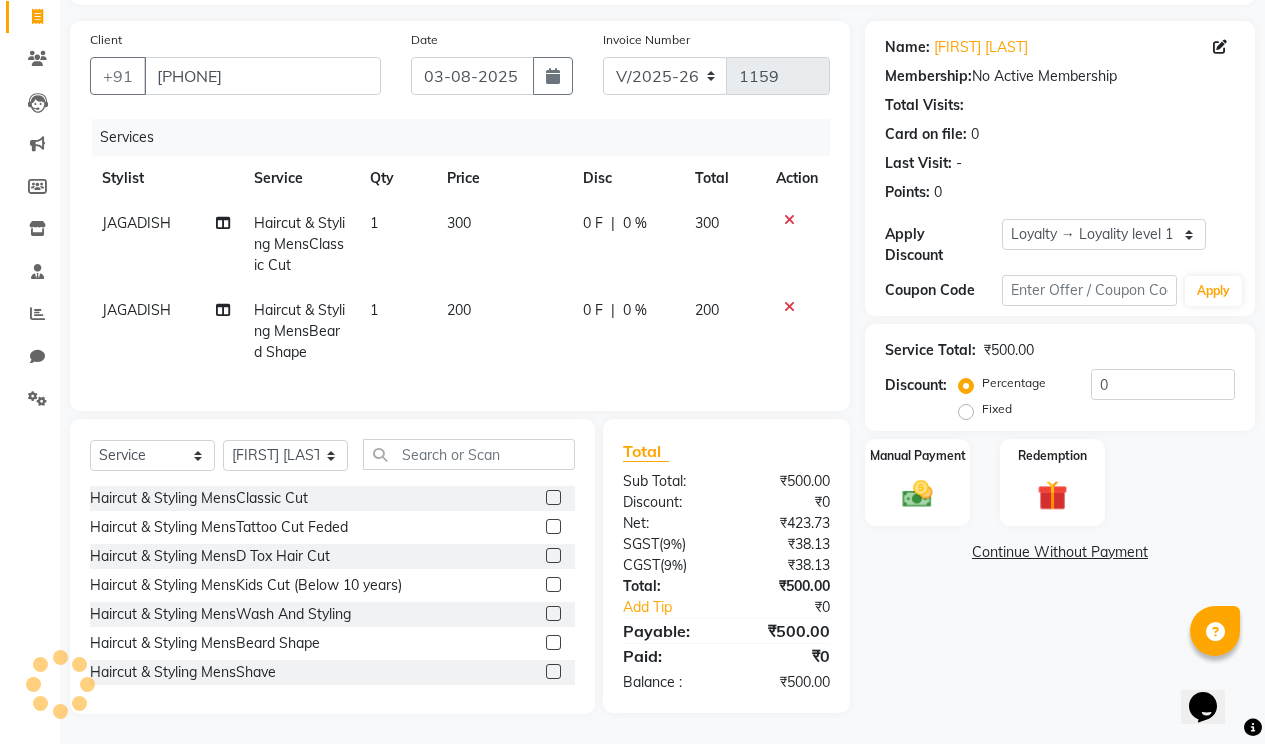 click 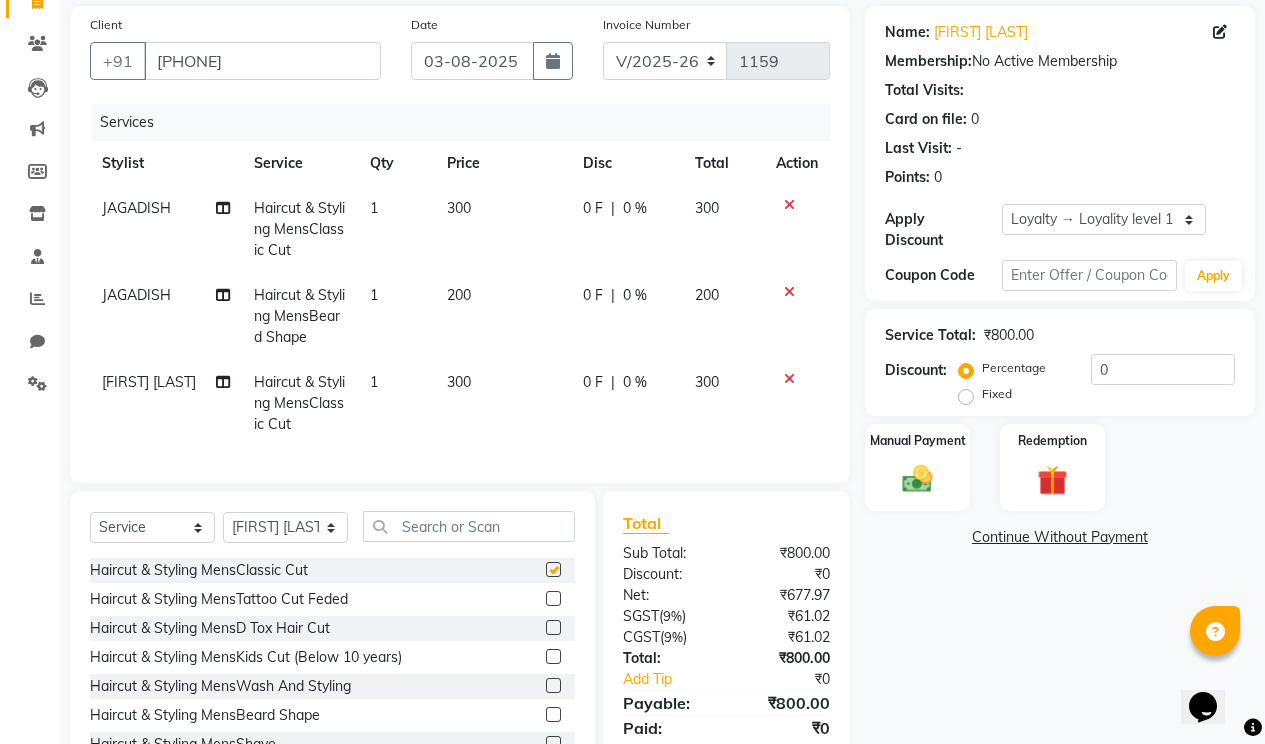 checkbox on "false" 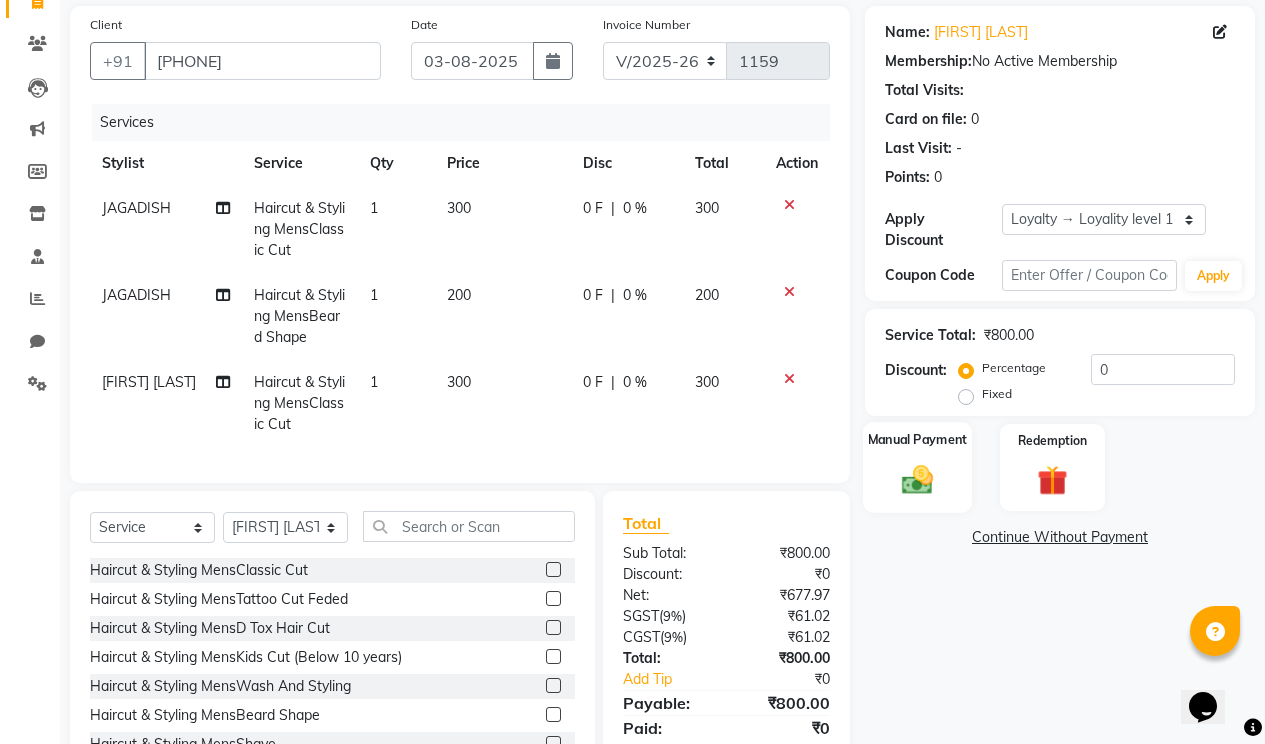 click 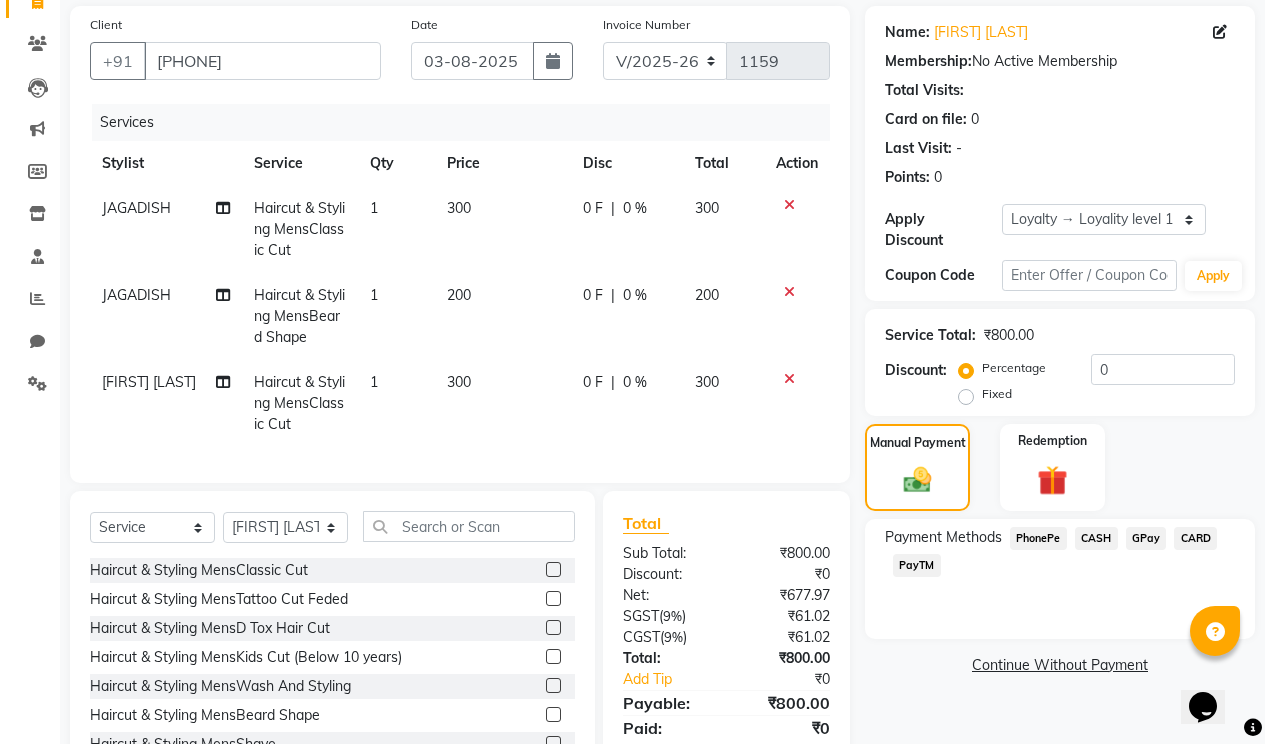 click on "PhonePe" 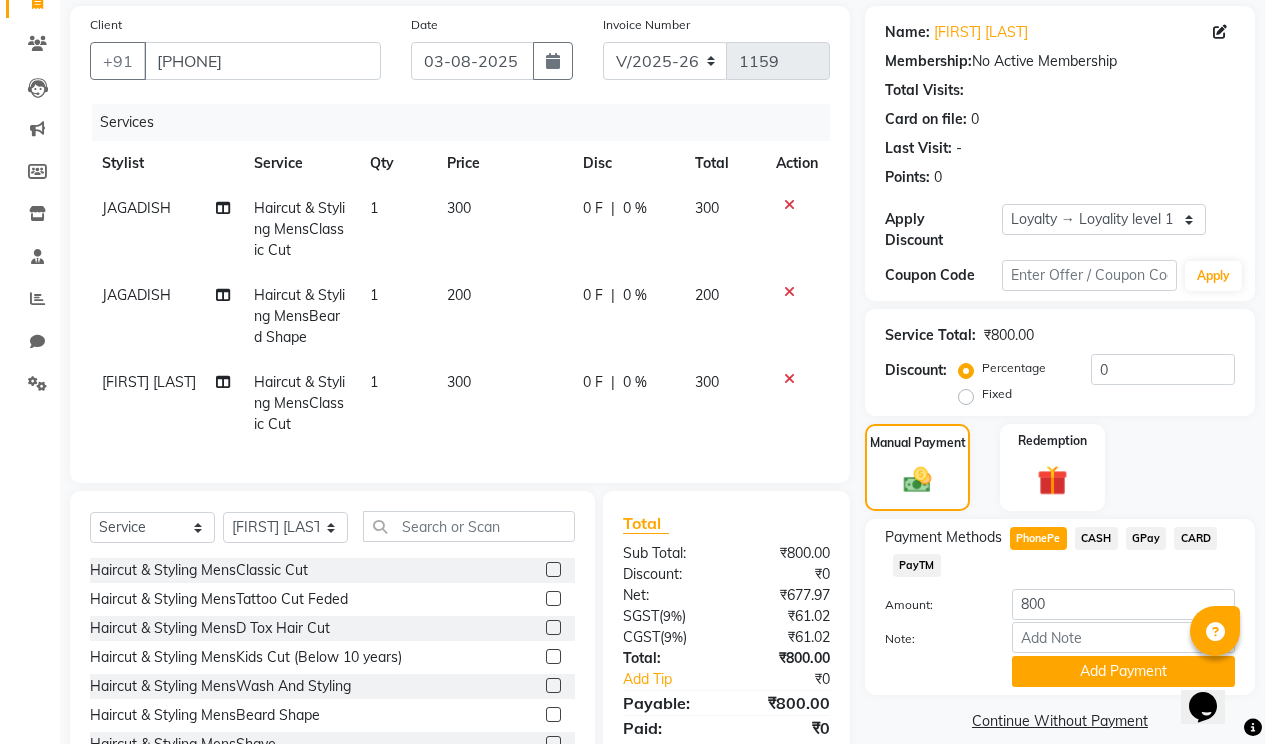 scroll, scrollTop: 231, scrollLeft: 0, axis: vertical 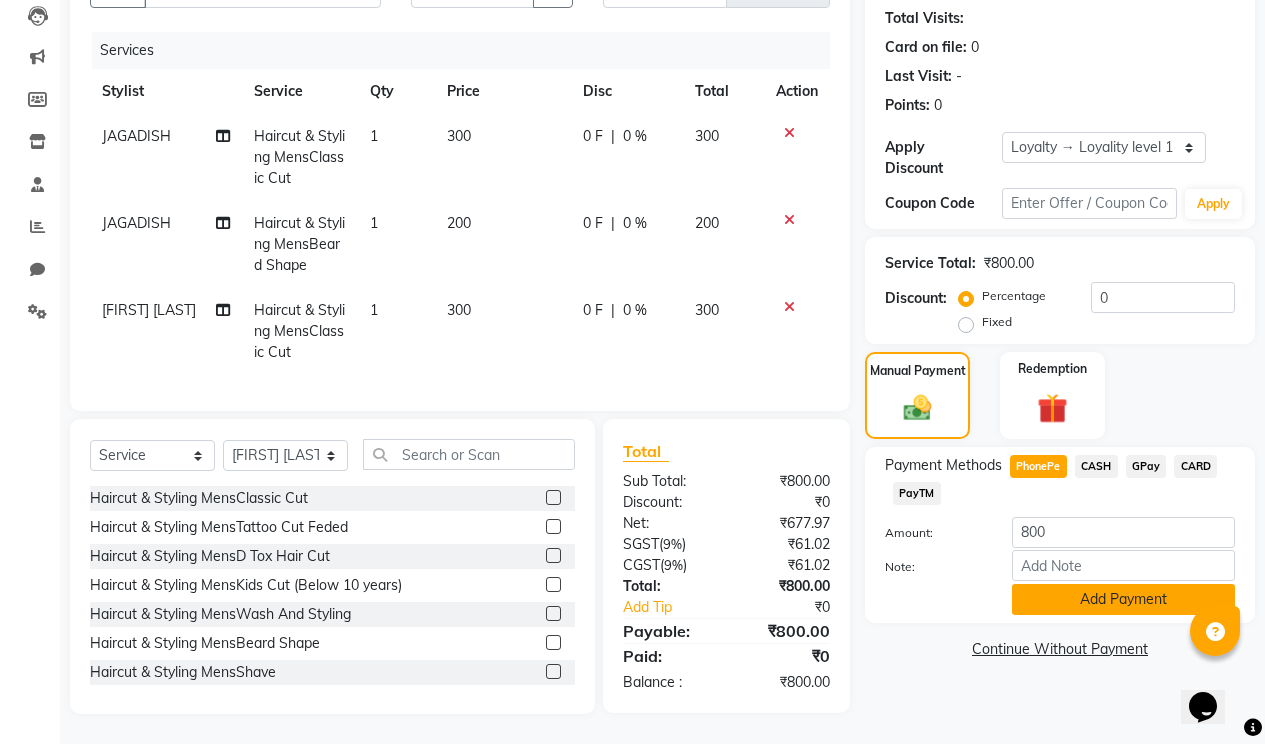 click on "Add Payment" 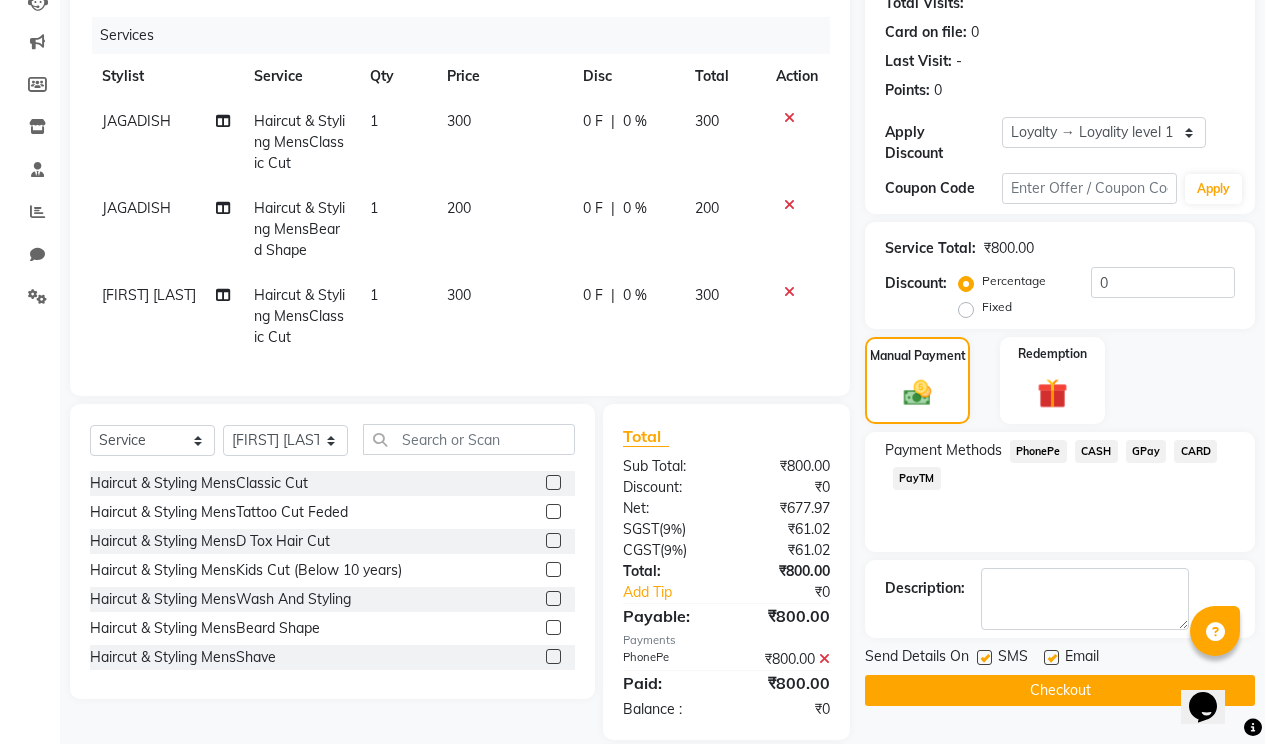 scroll, scrollTop: 412, scrollLeft: 0, axis: vertical 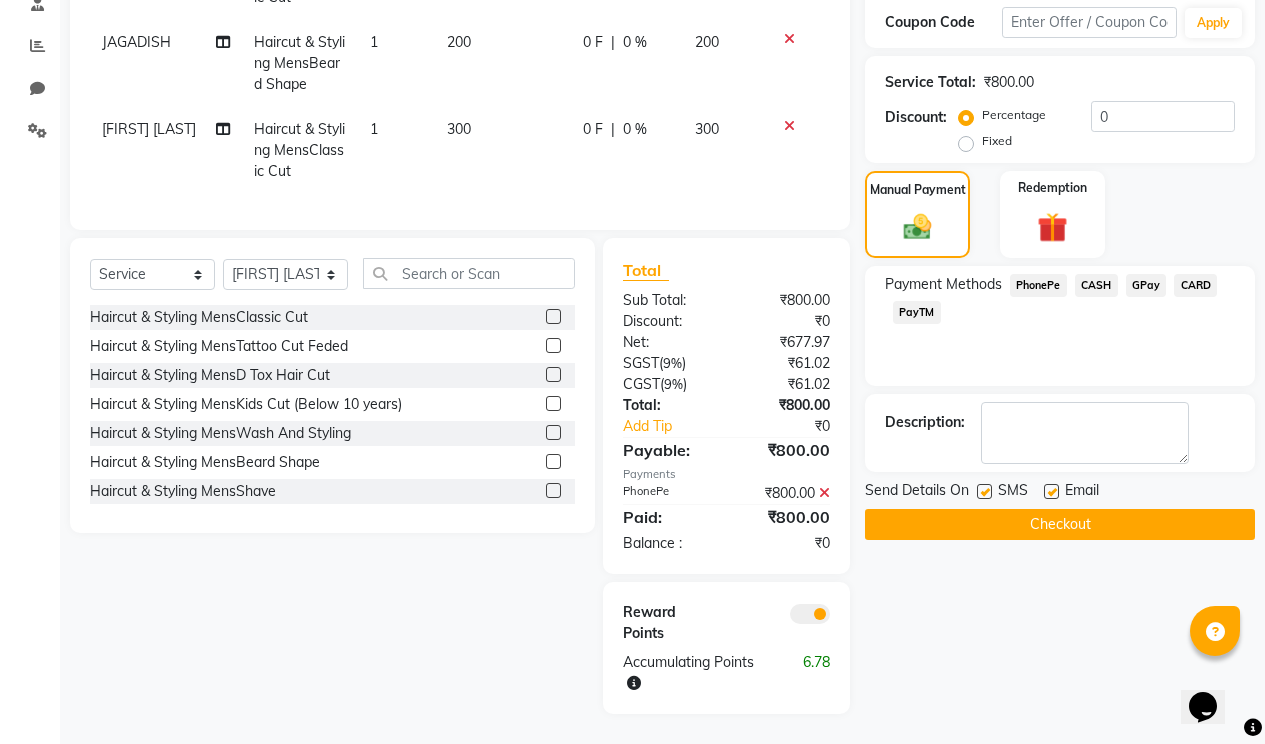 drag, startPoint x: 1051, startPoint y: 457, endPoint x: 1041, endPoint y: 495, distance: 39.293766 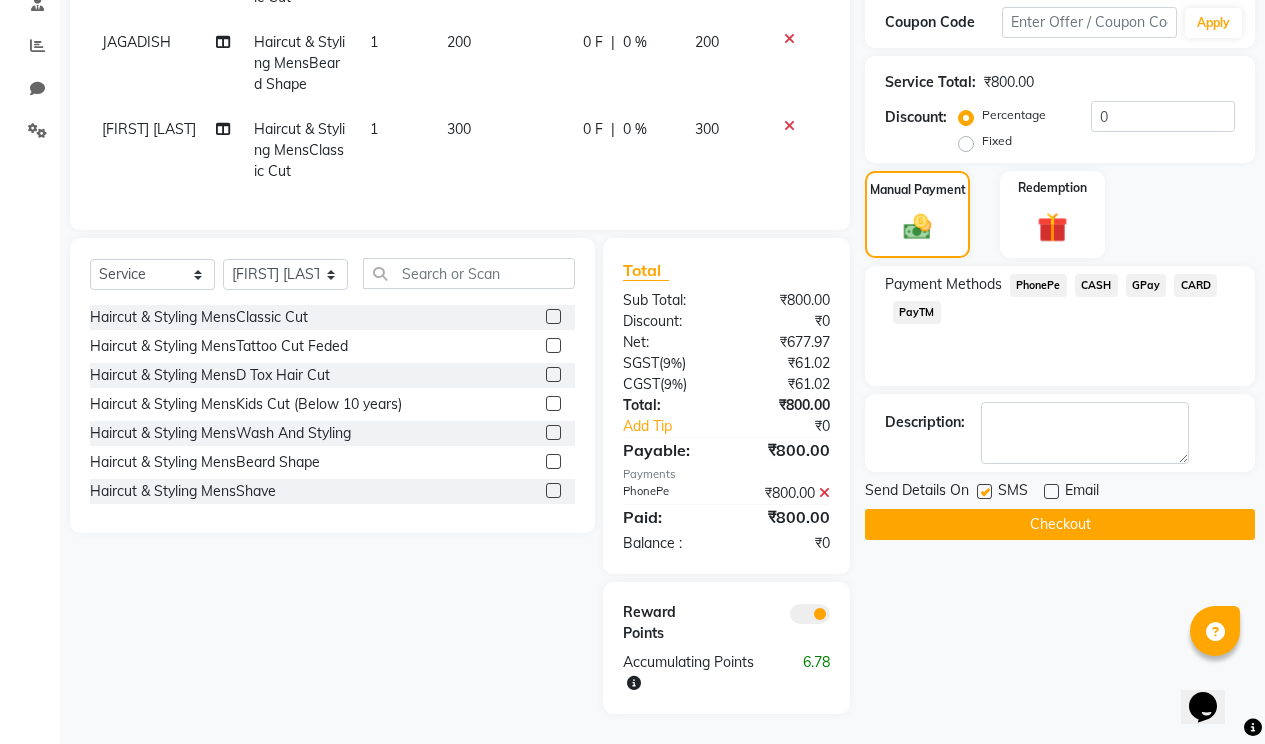 click on "Checkout" 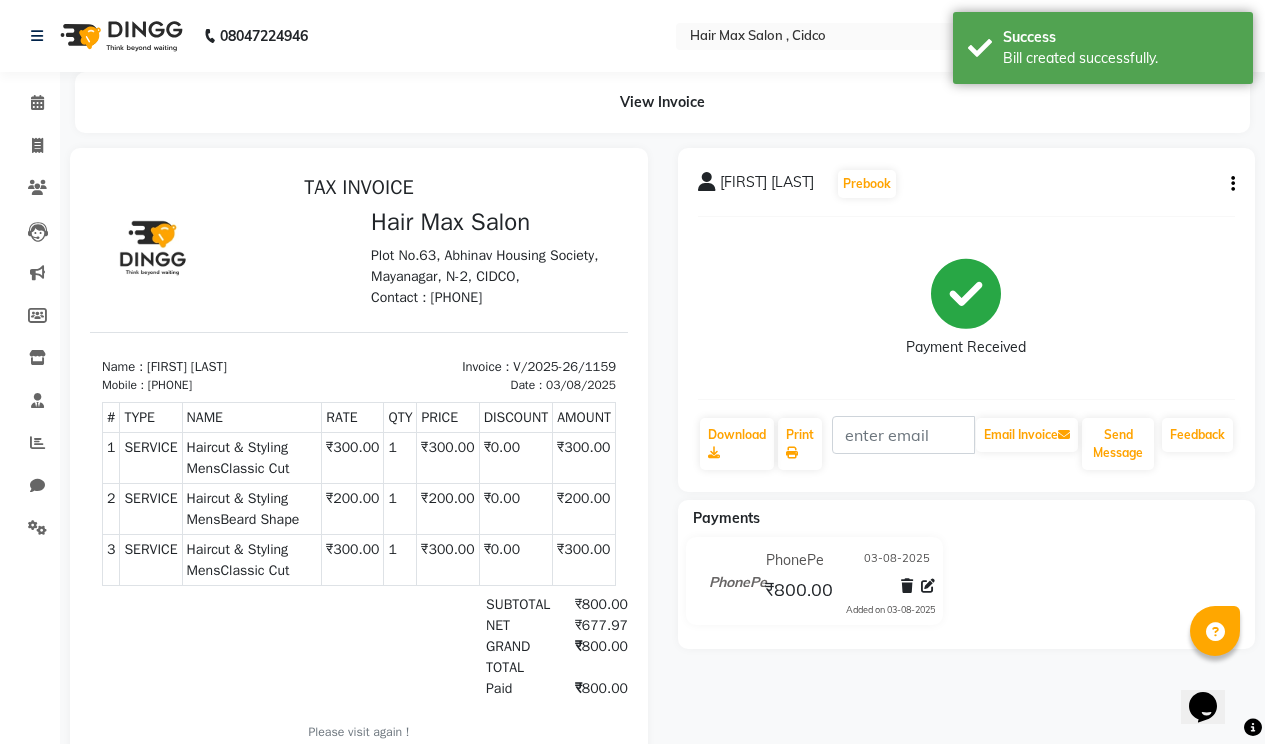scroll, scrollTop: 0, scrollLeft: 0, axis: both 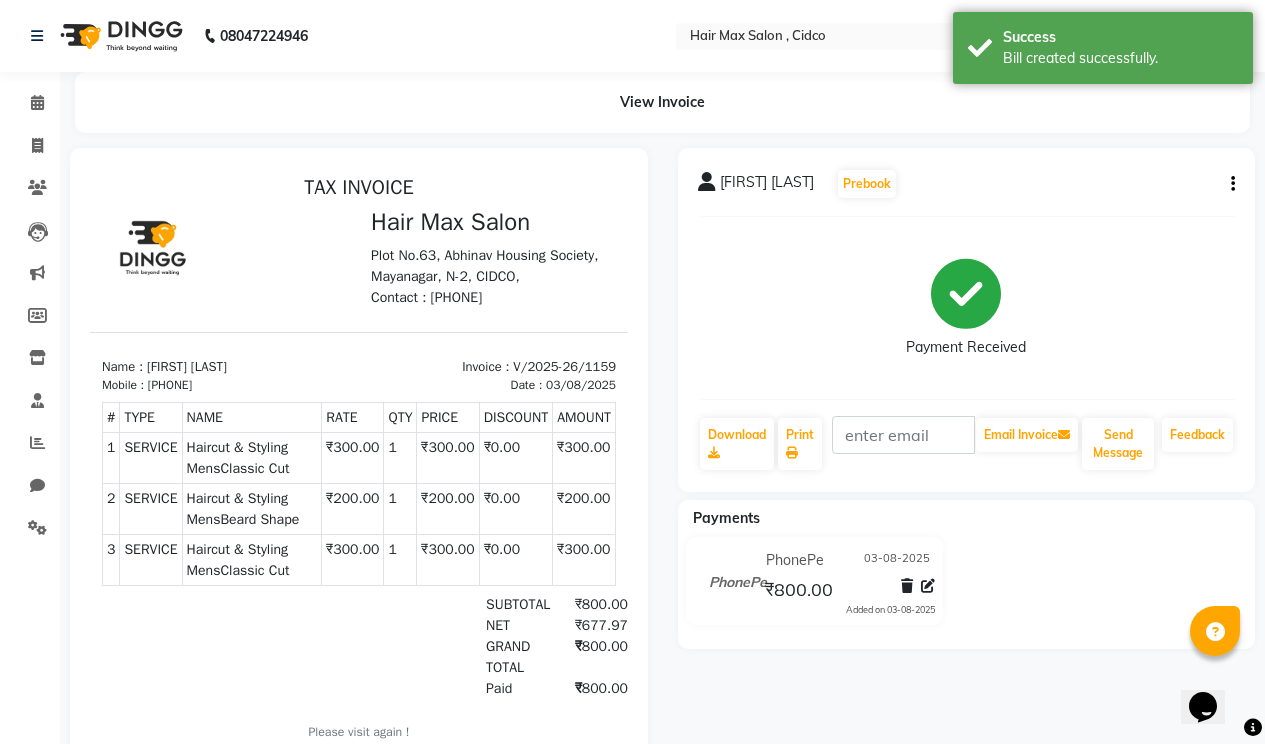 select on "service" 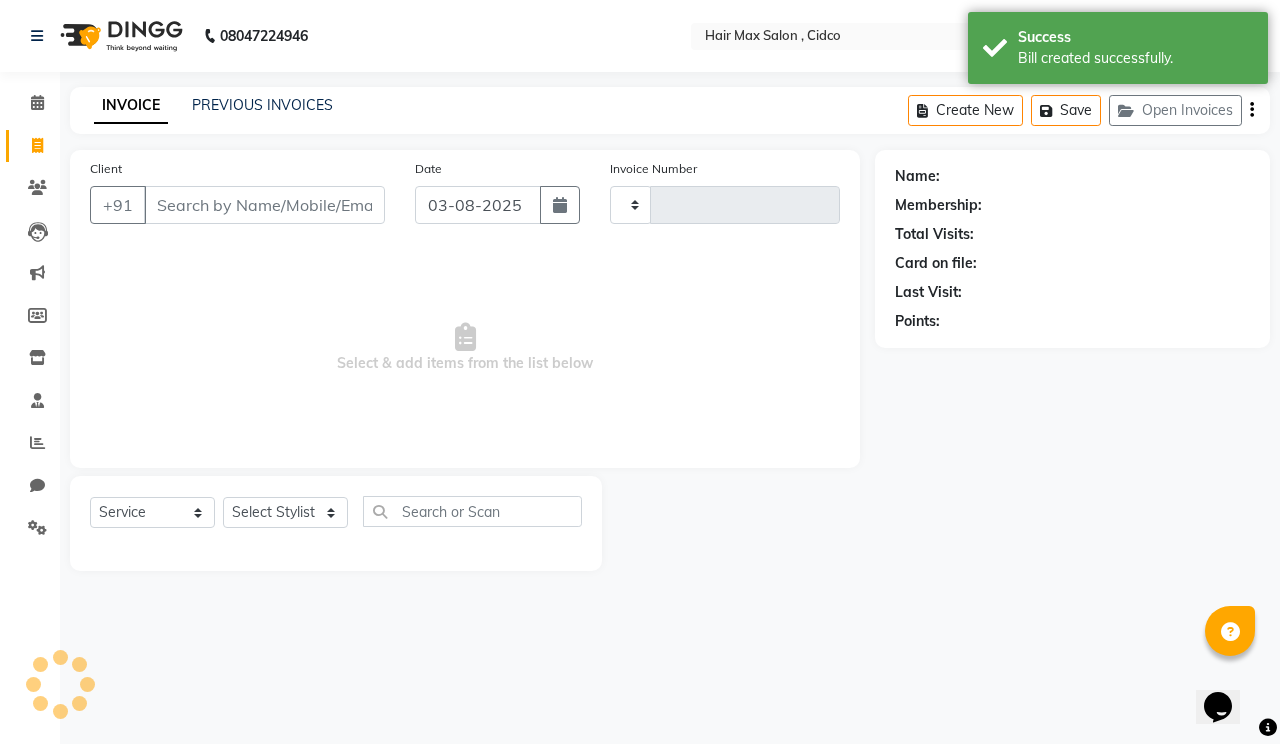 type on "1160" 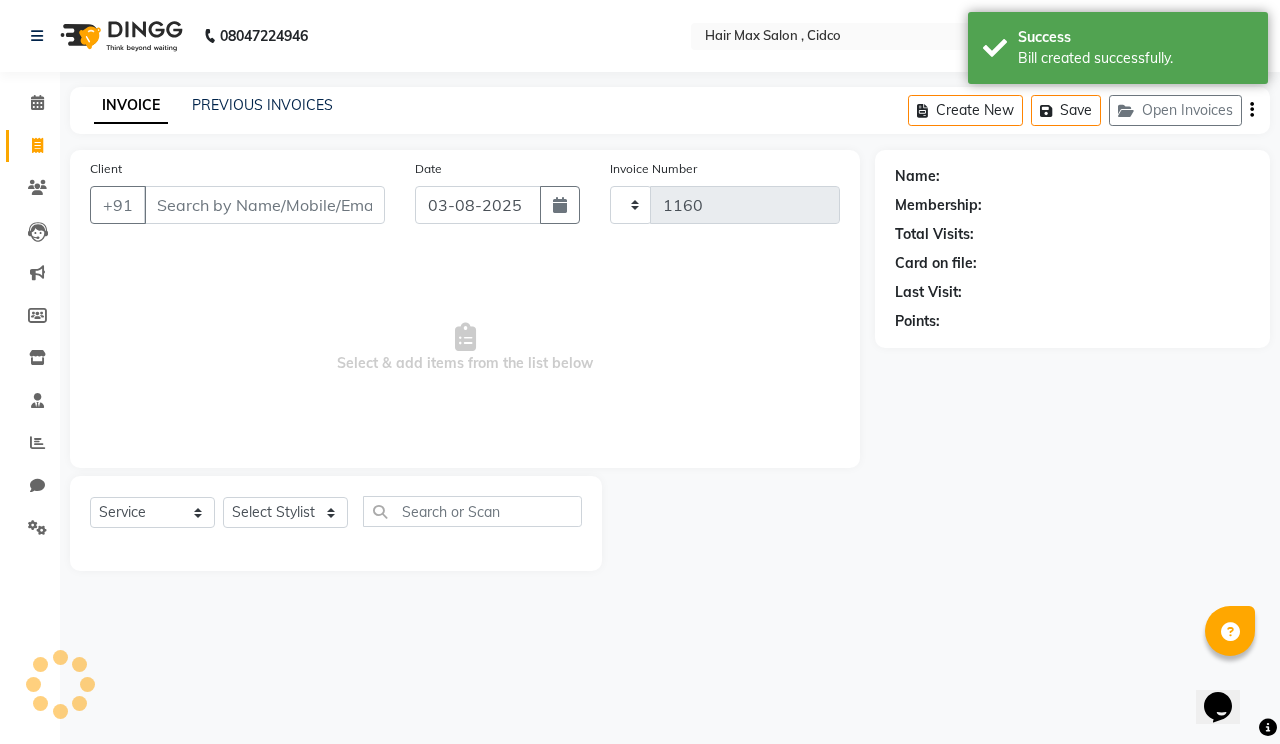select on "7580" 